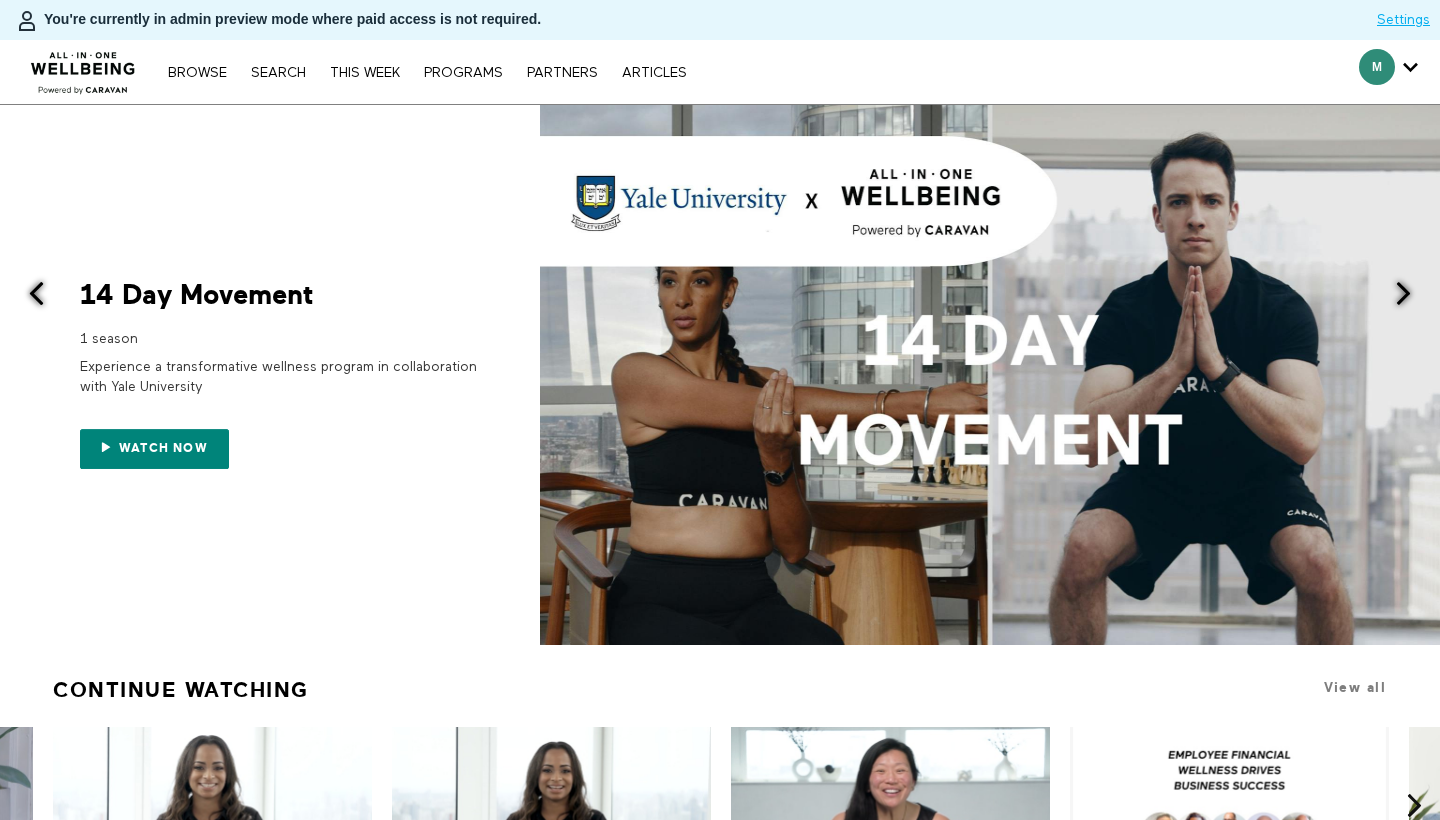 click on "Search" at bounding box center [278, 73] 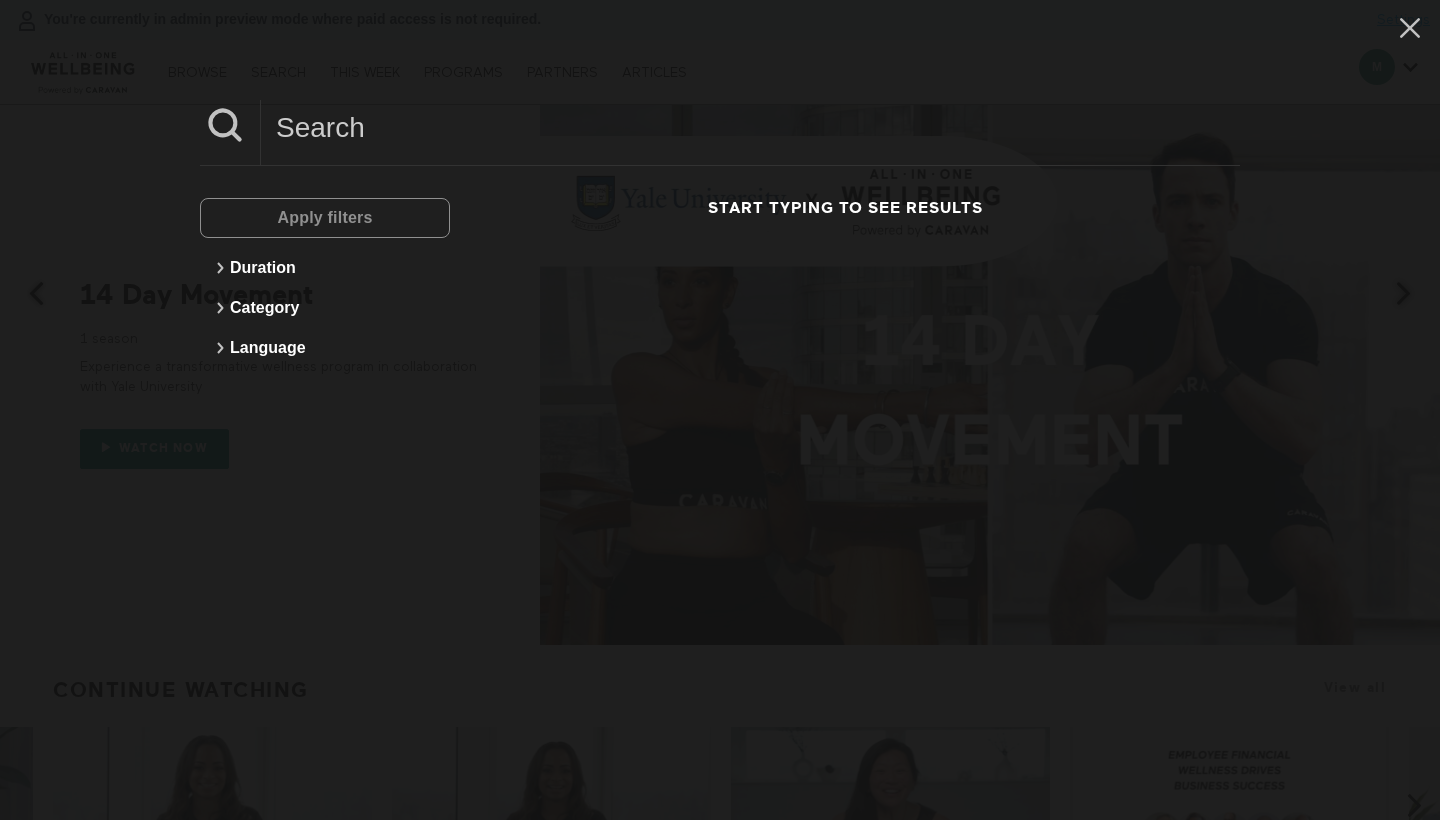 click at bounding box center (750, 127) 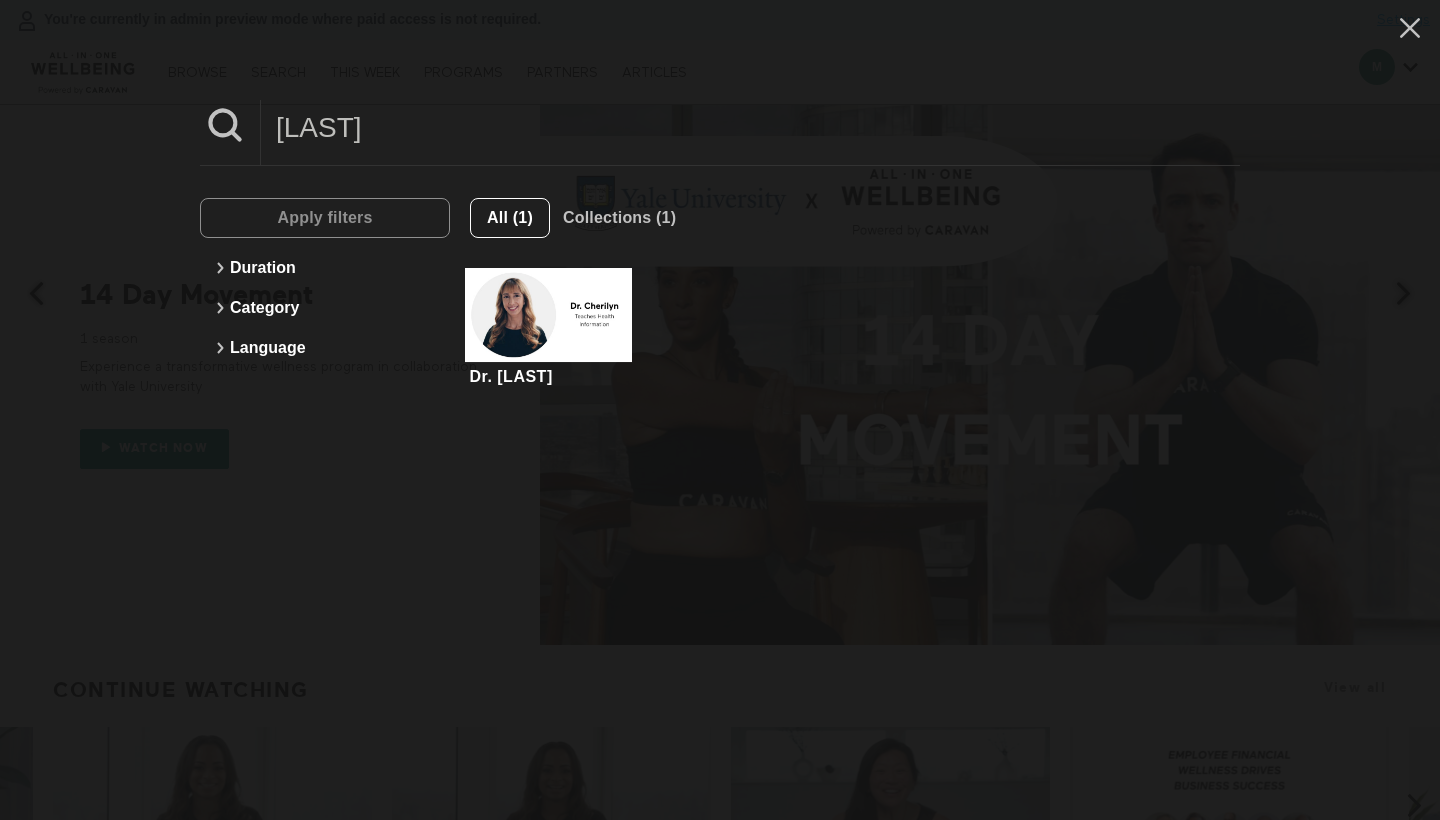 type on "cheerily" 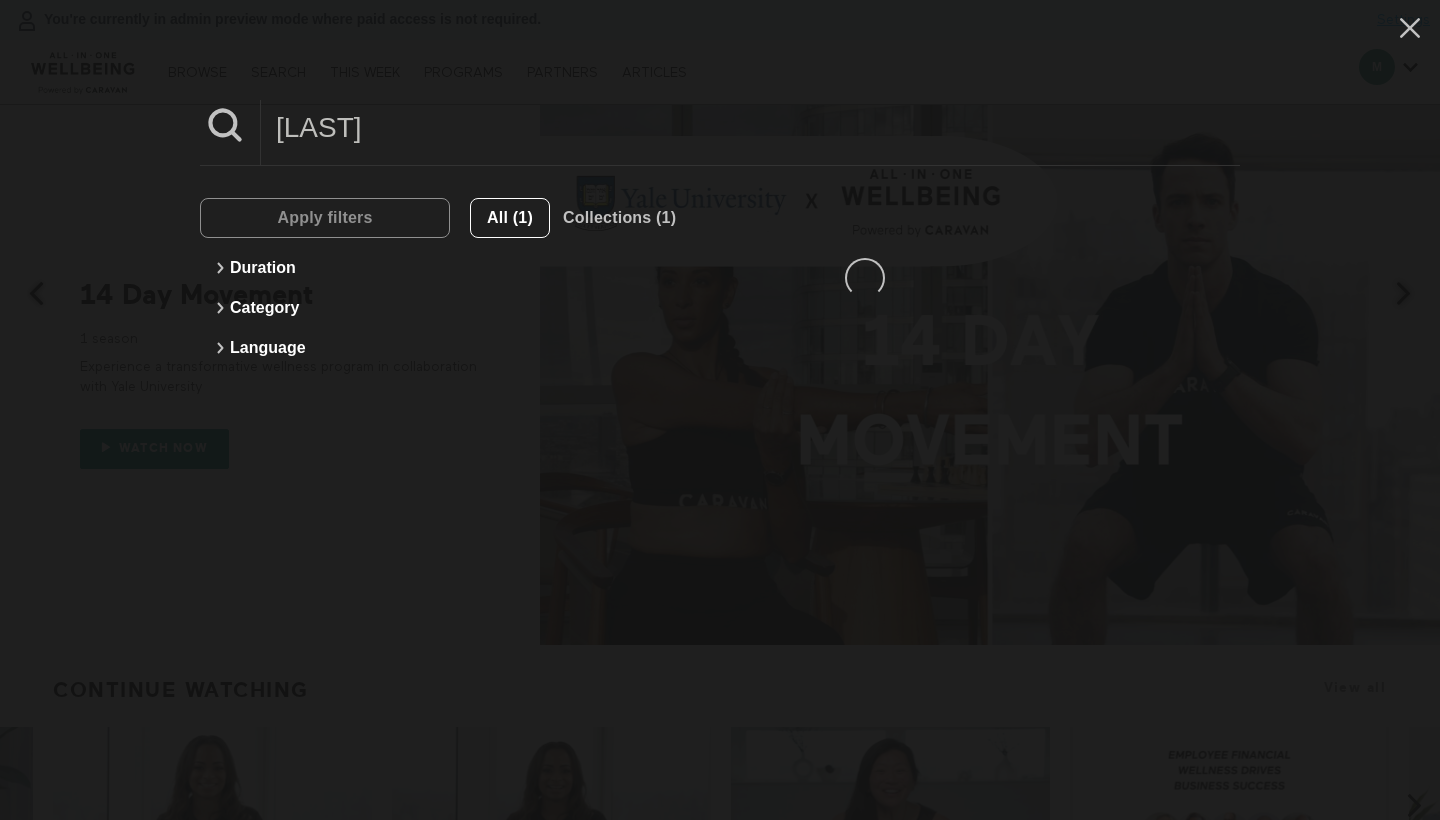 click on "All (1) Collections (1)" at bounding box center (845, 298) 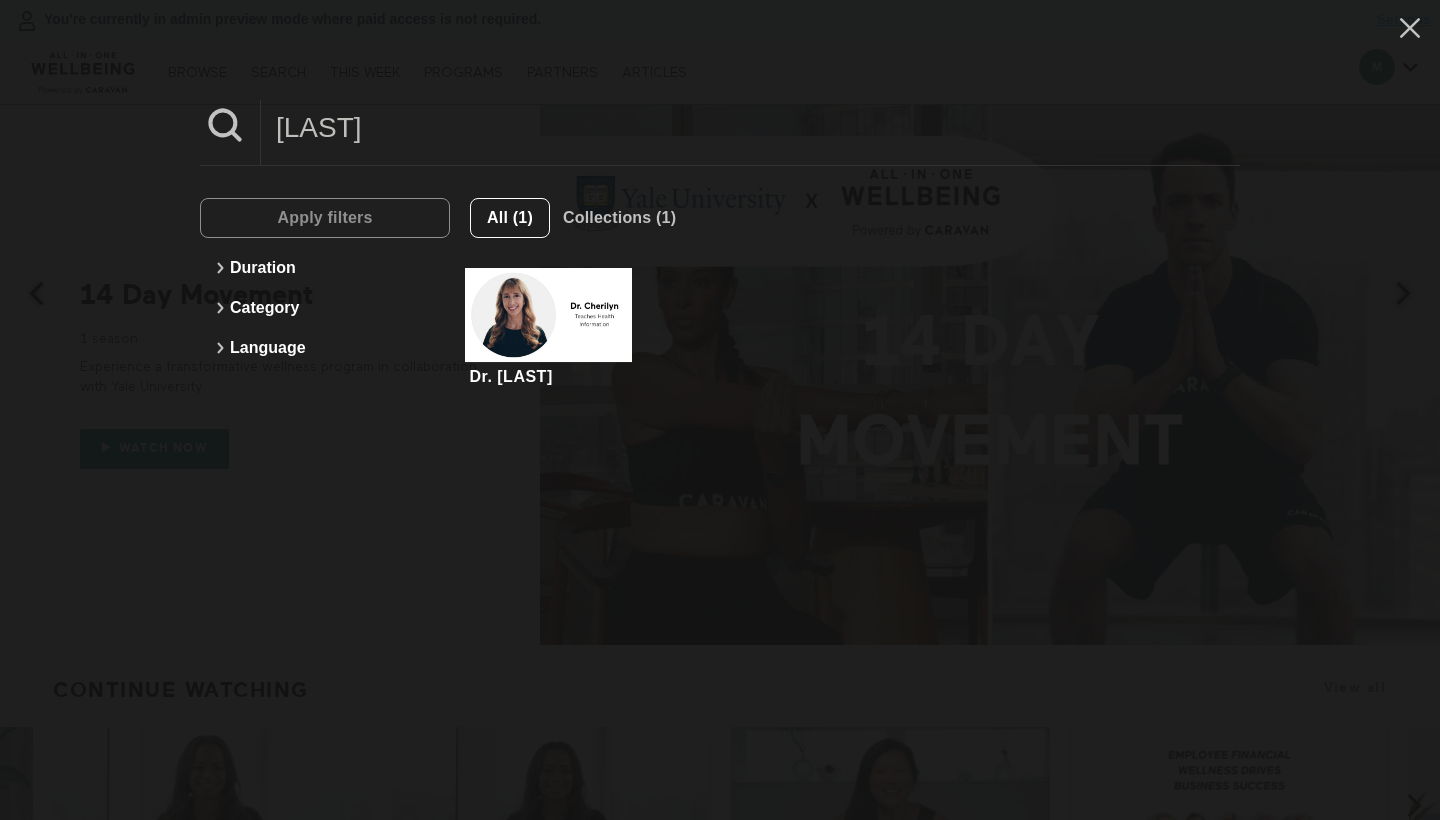 click at bounding box center (548, 315) 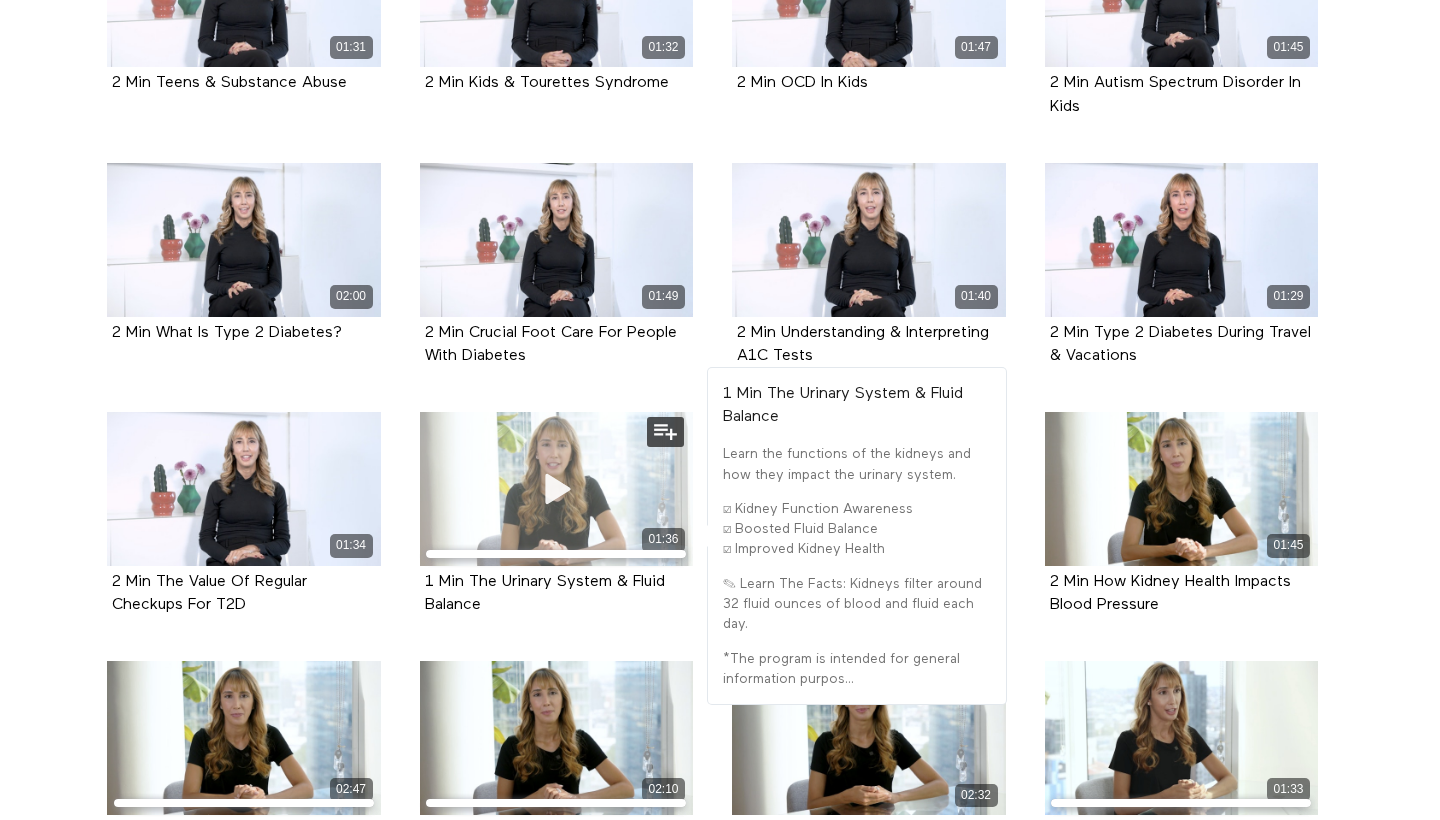 scroll, scrollTop: 1609, scrollLeft: 0, axis: vertical 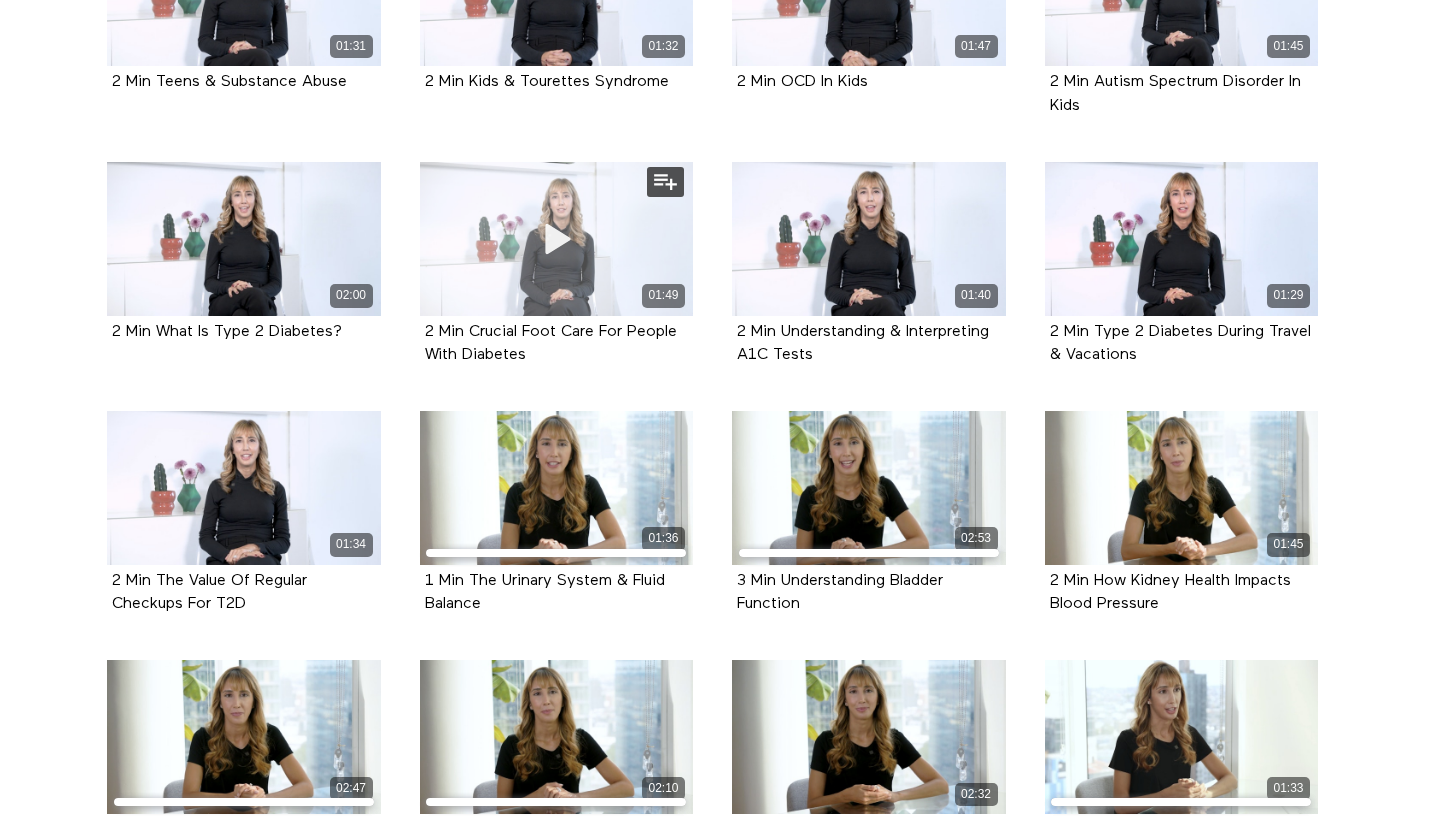 click on "01:49" at bounding box center (557, 239) 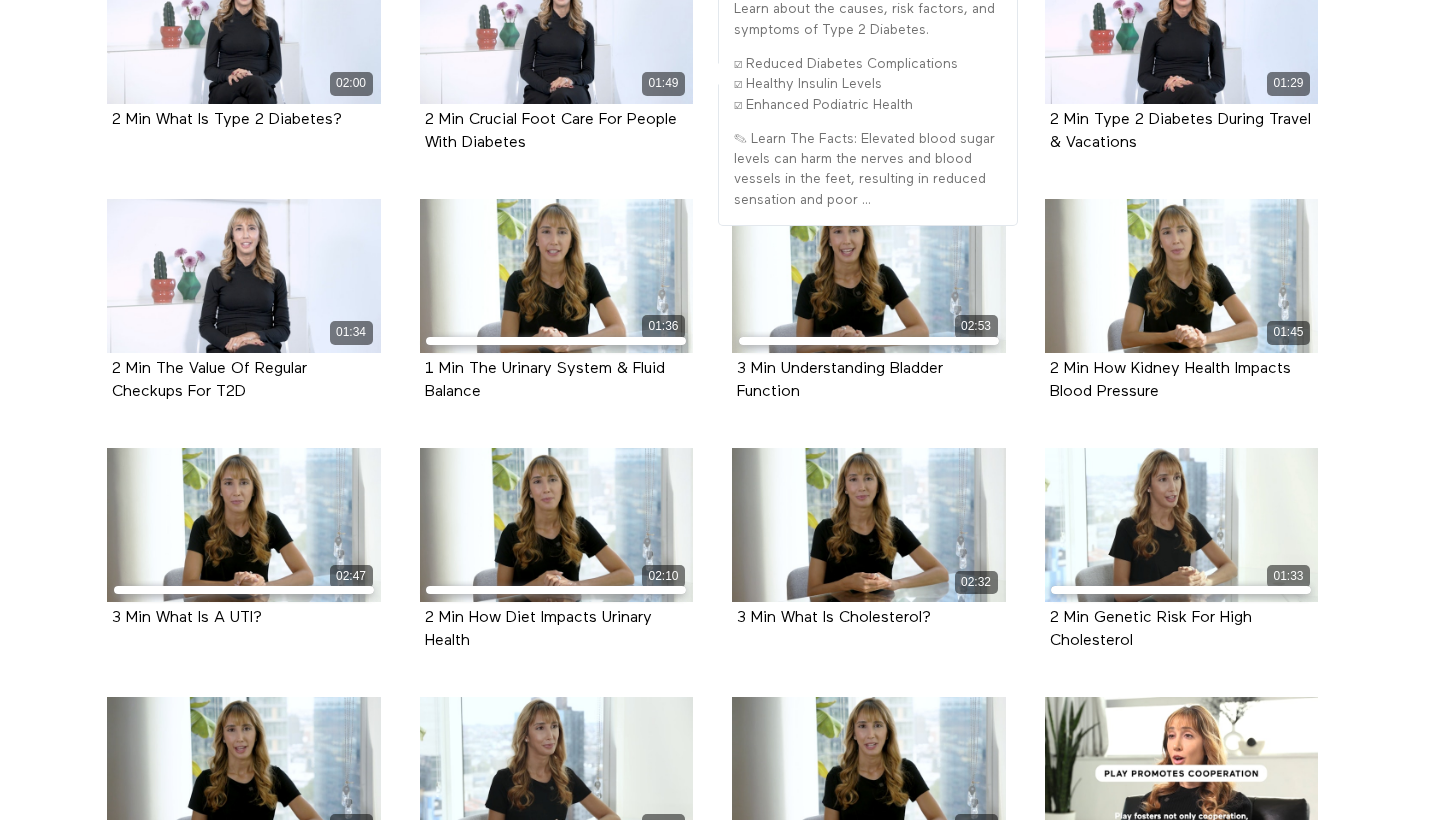 scroll, scrollTop: 1881, scrollLeft: 0, axis: vertical 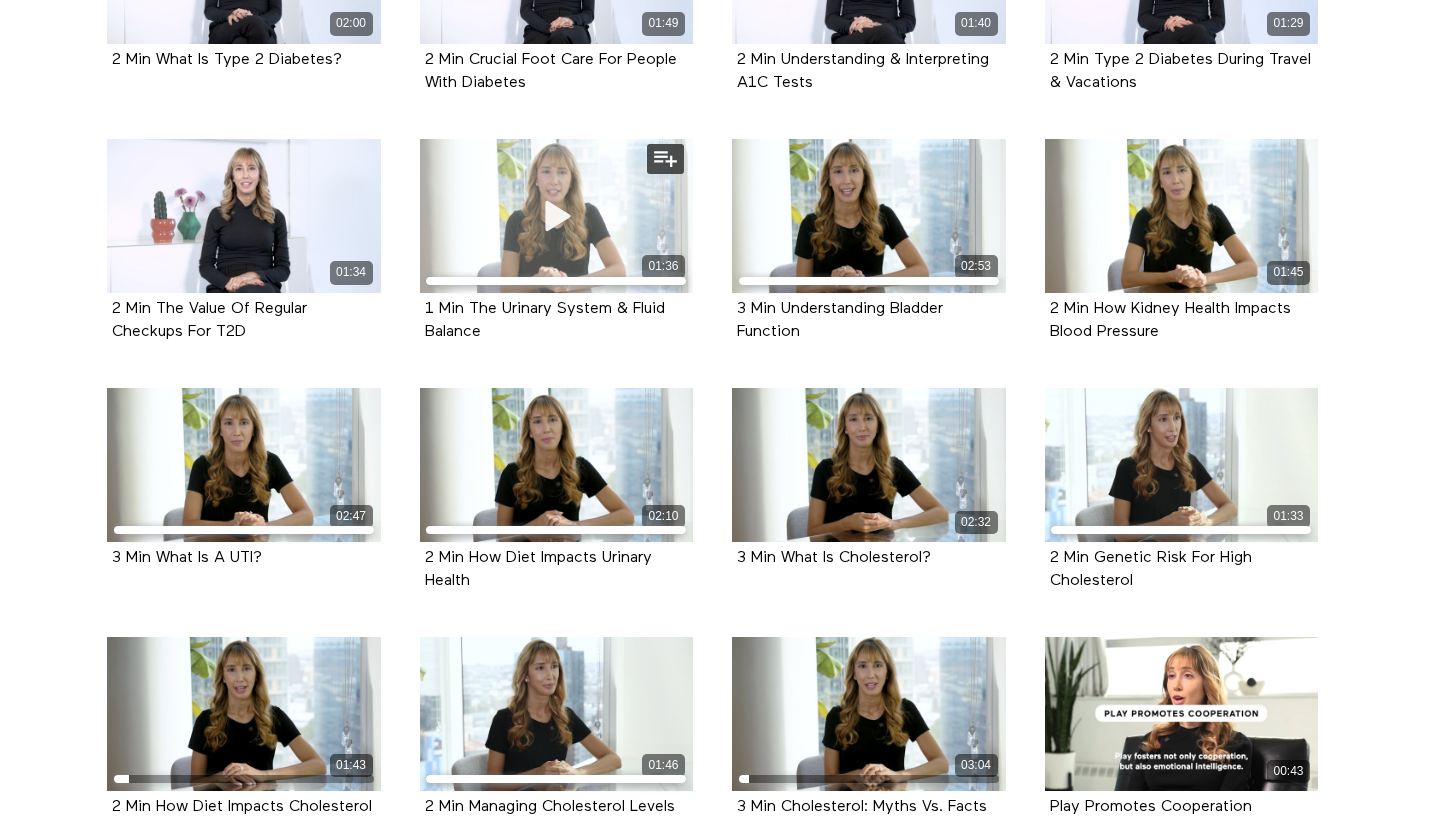 click on "01:36" at bounding box center [557, 216] 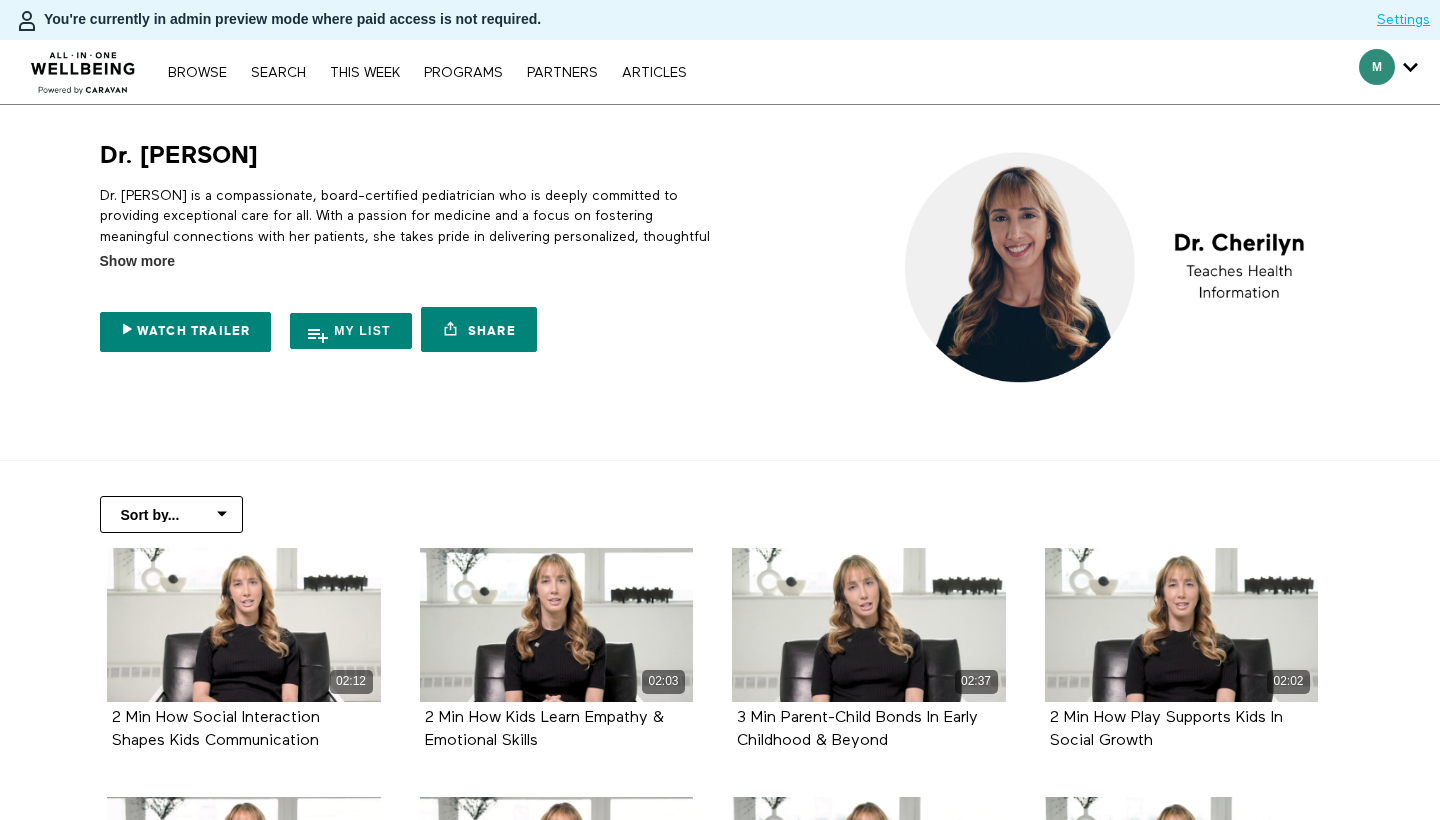 scroll, scrollTop: 0, scrollLeft: 0, axis: both 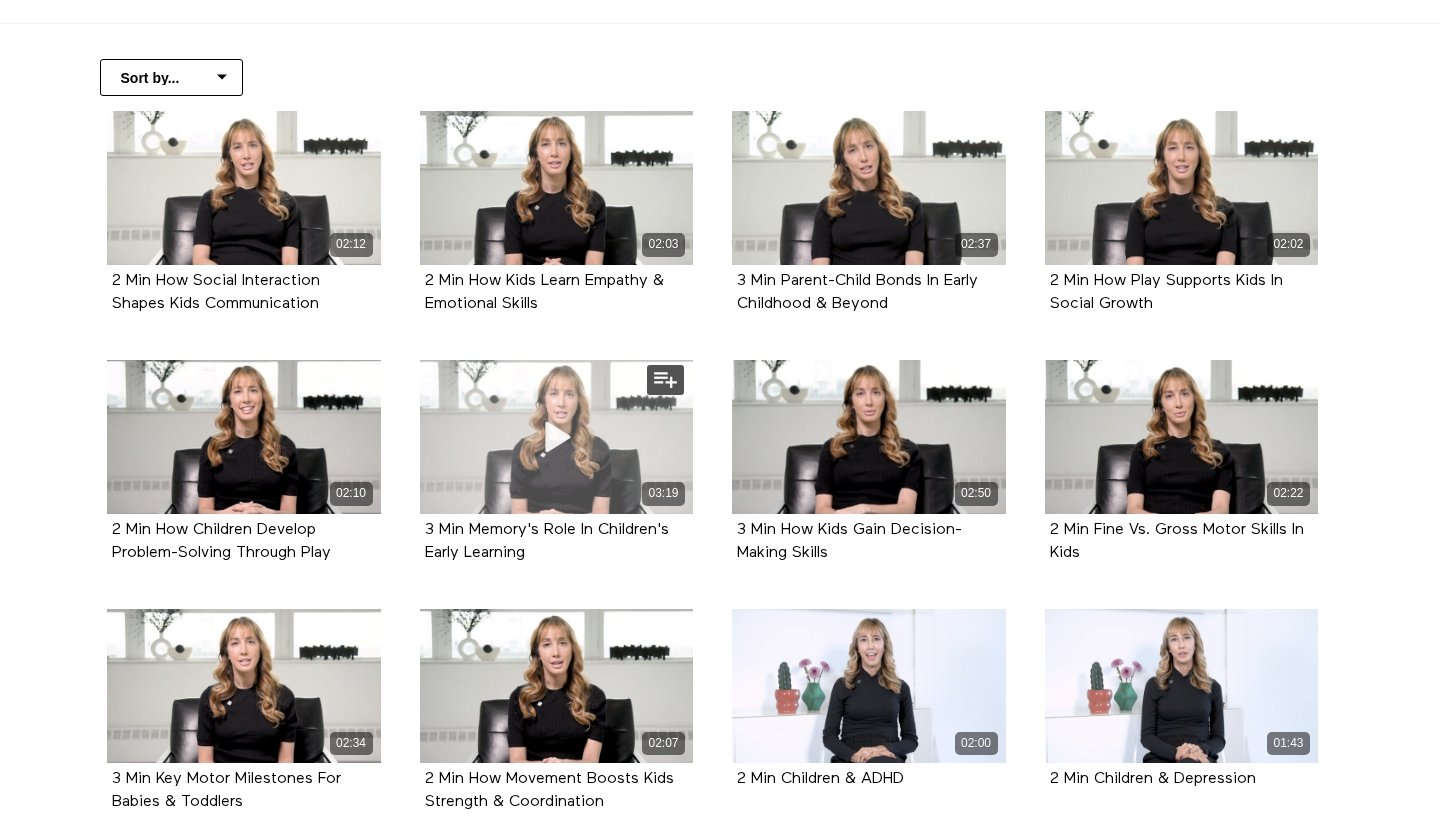 click on "03:19" at bounding box center (557, 437) 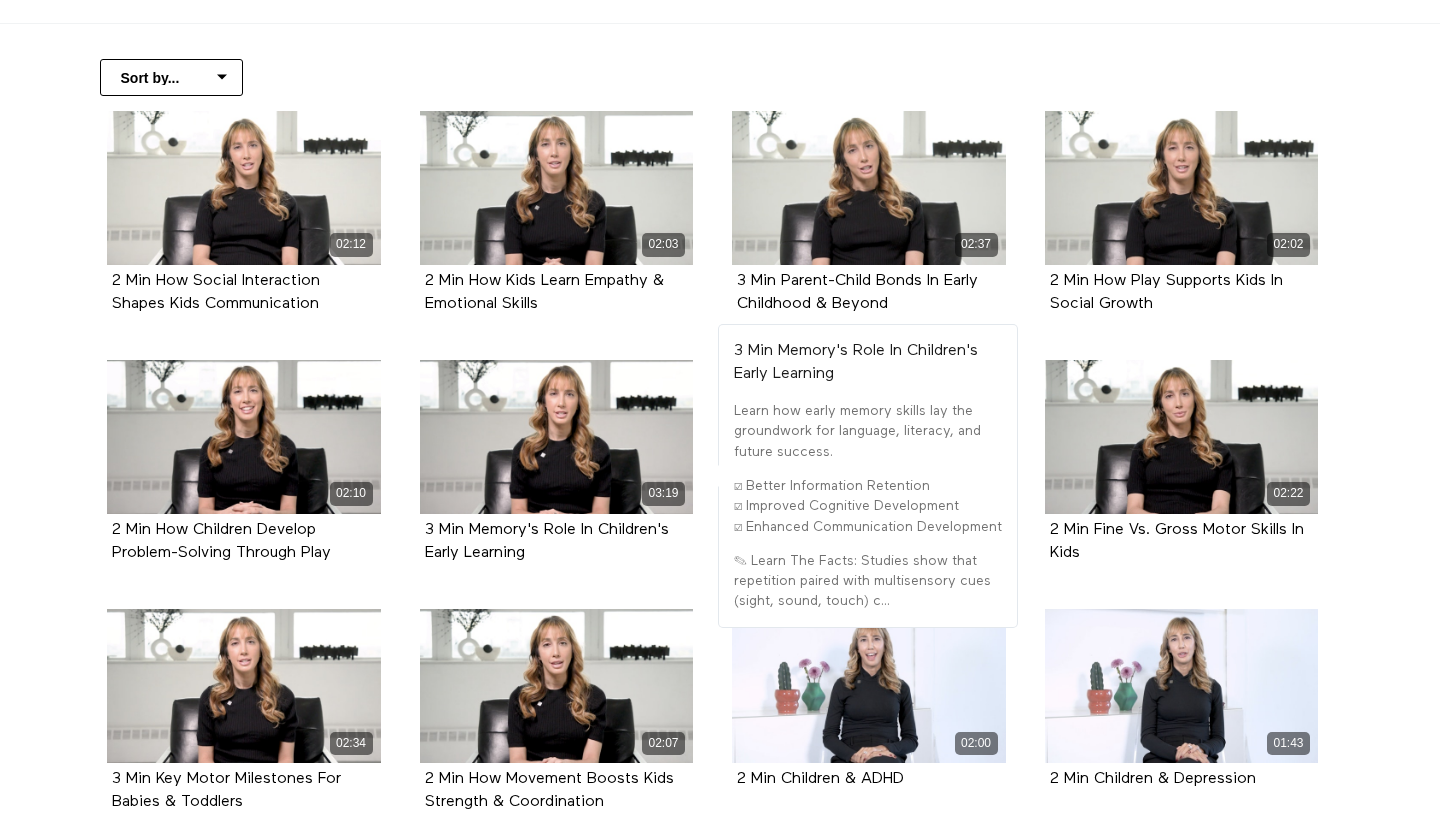 click on "Sort by...
Alphabetical
Release date
02:12
2 Min How Social Interaction Shapes Kids Communication
02:03
2 Min How Kids Learn Empathy & Emotional Skills" at bounding box center [720, 1596] 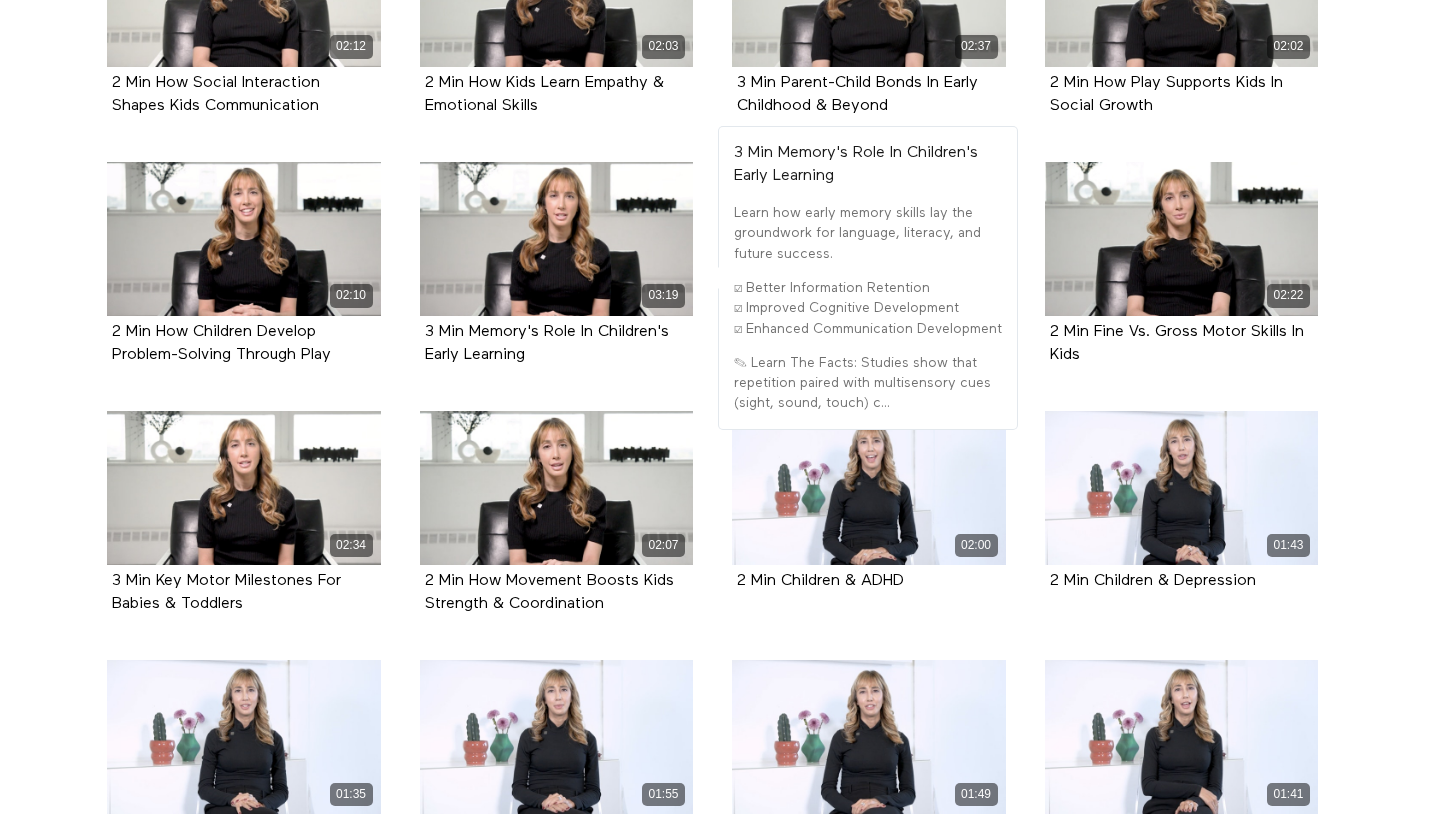 scroll, scrollTop: 680, scrollLeft: 0, axis: vertical 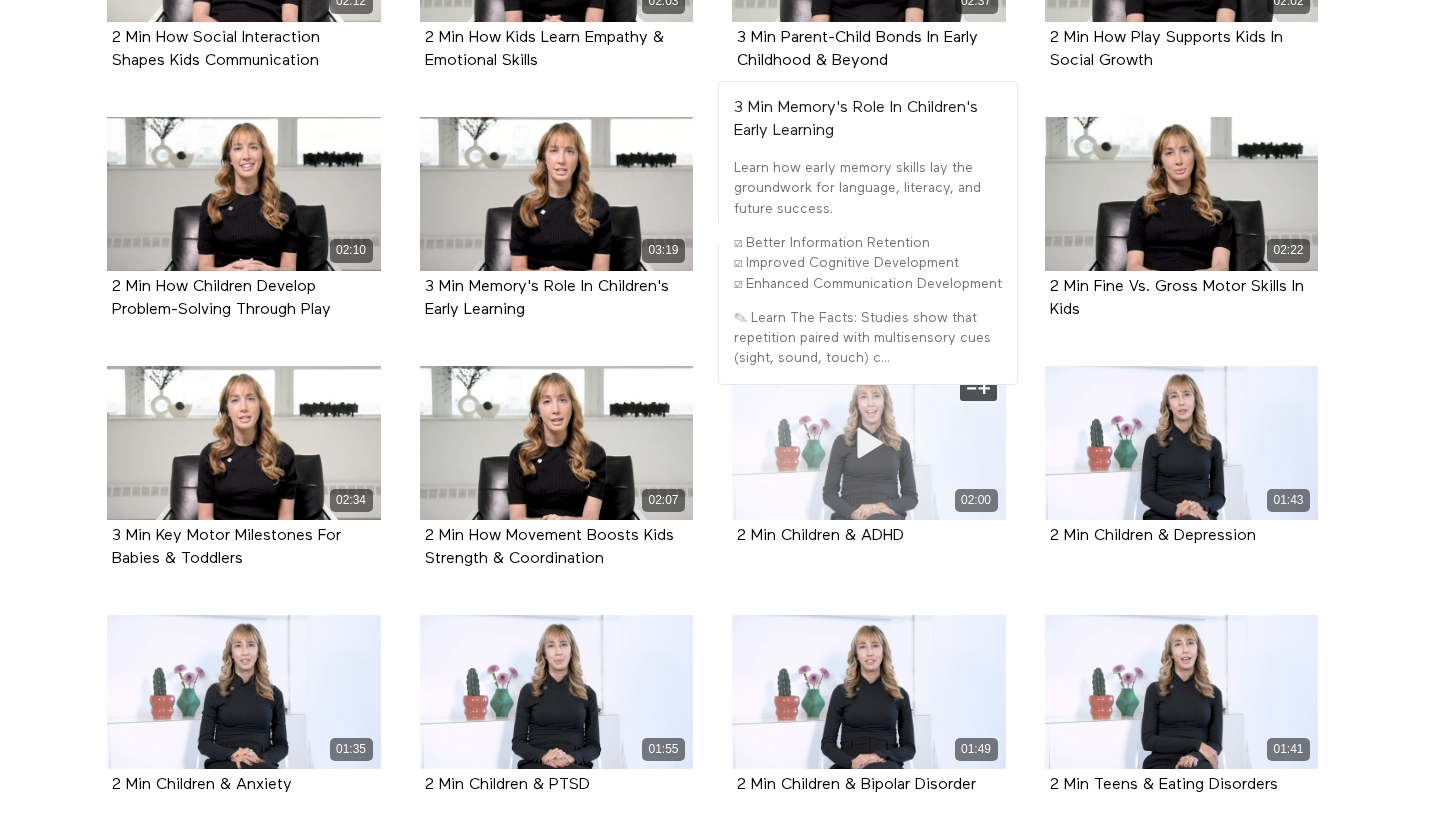 click at bounding box center (869, 443) 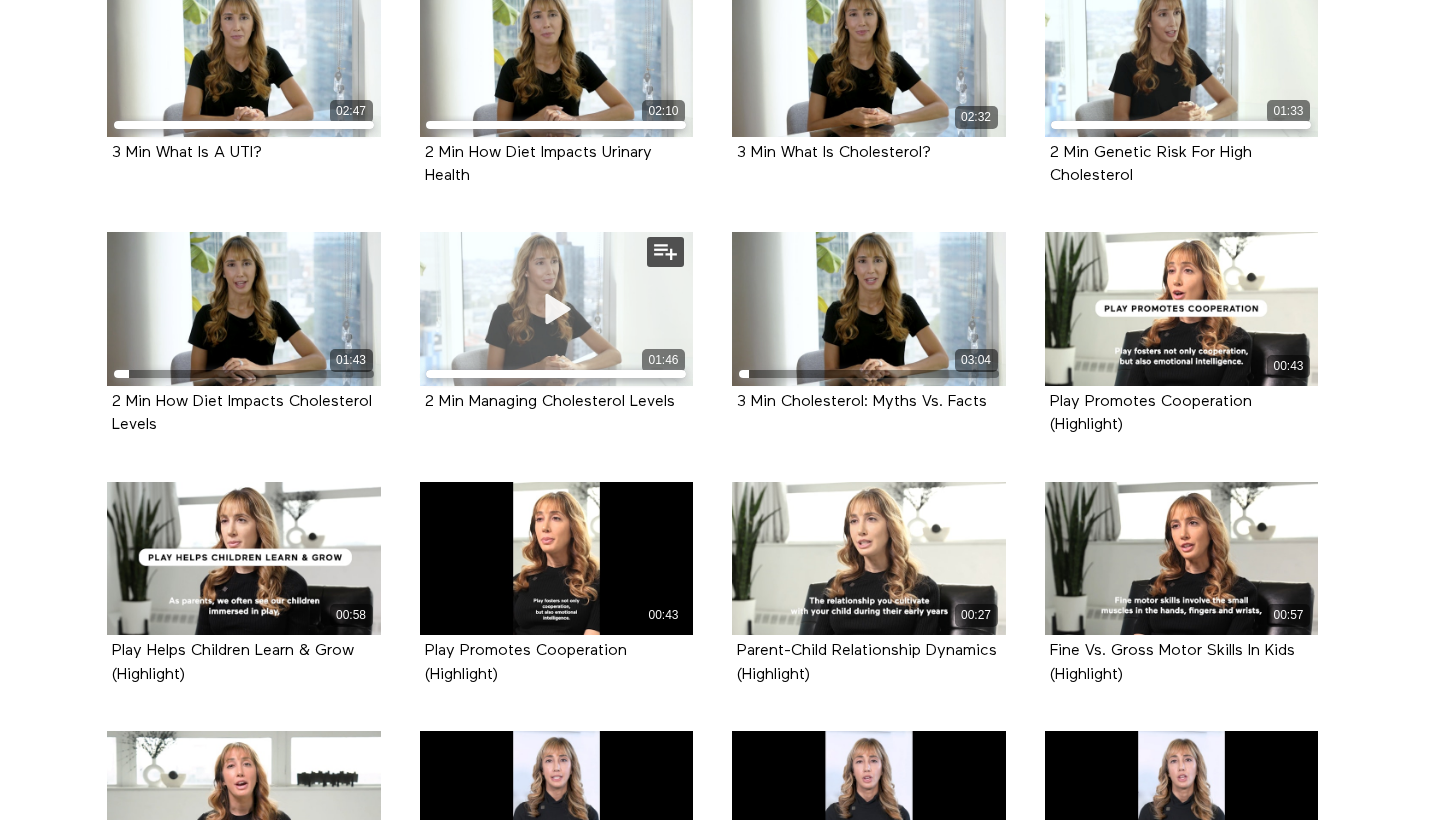 scroll, scrollTop: 2015, scrollLeft: 0, axis: vertical 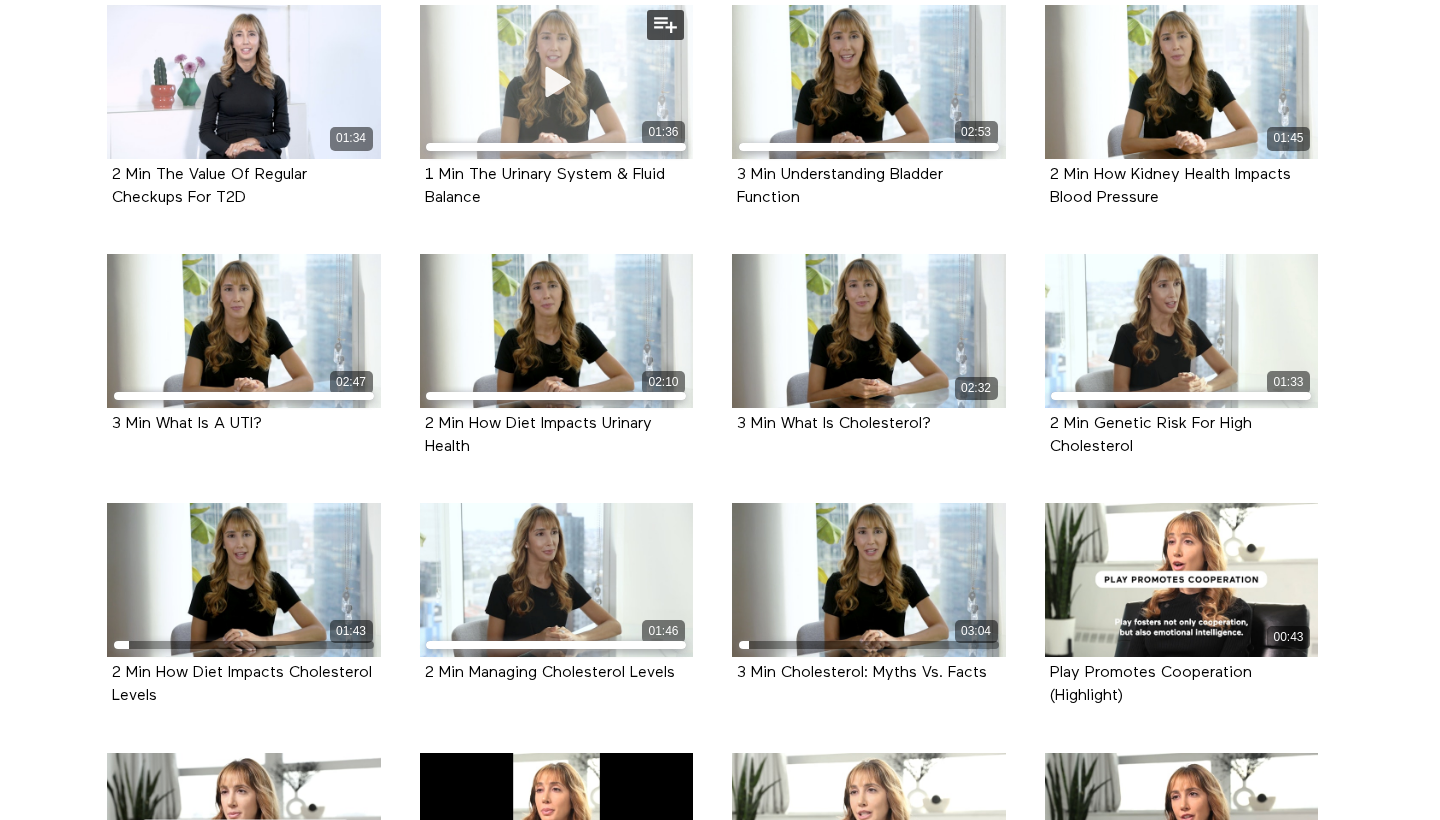 click on "01:36" at bounding box center (557, 82) 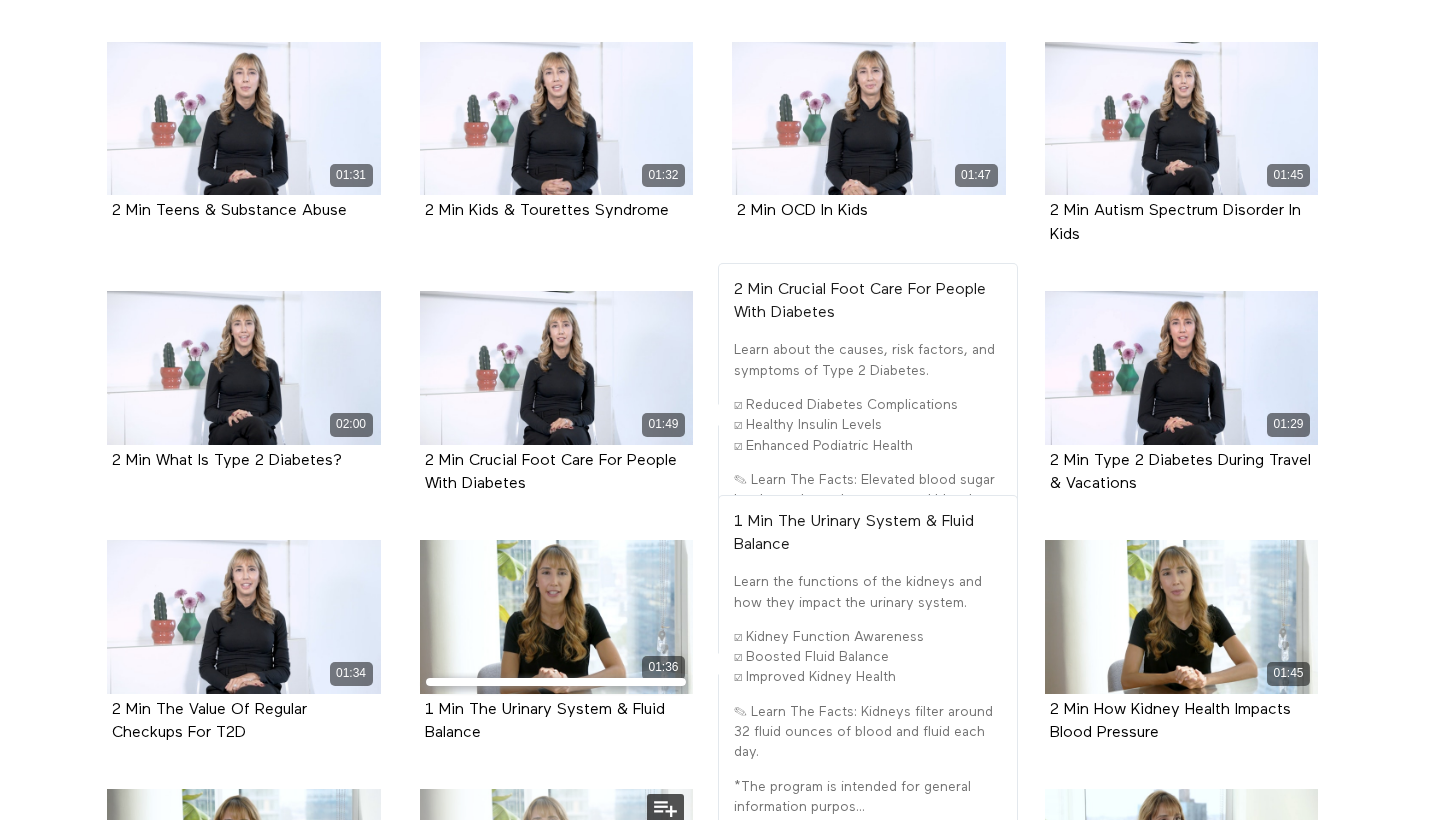 scroll, scrollTop: 1545, scrollLeft: 0, axis: vertical 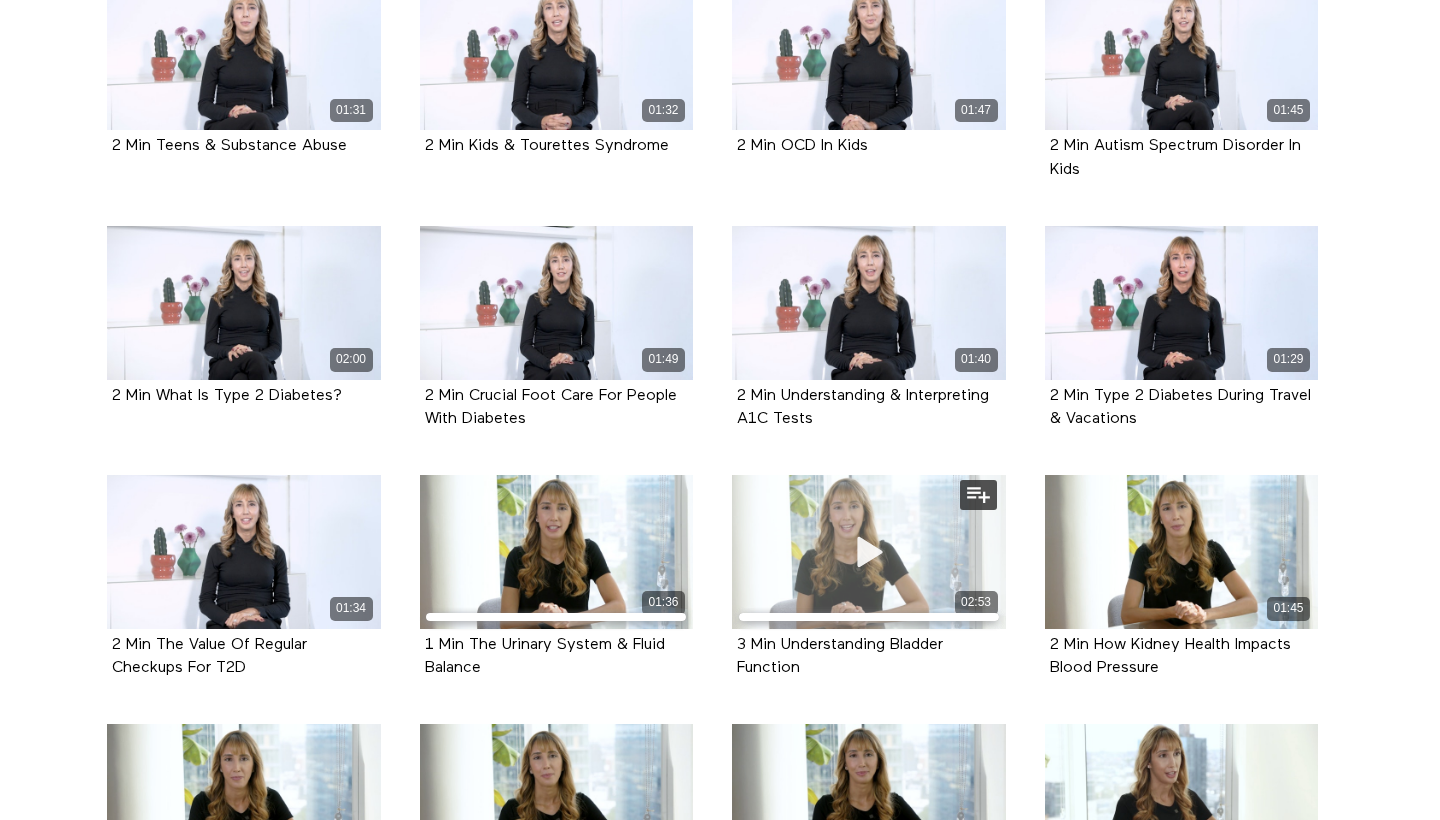 click at bounding box center [869, 552] 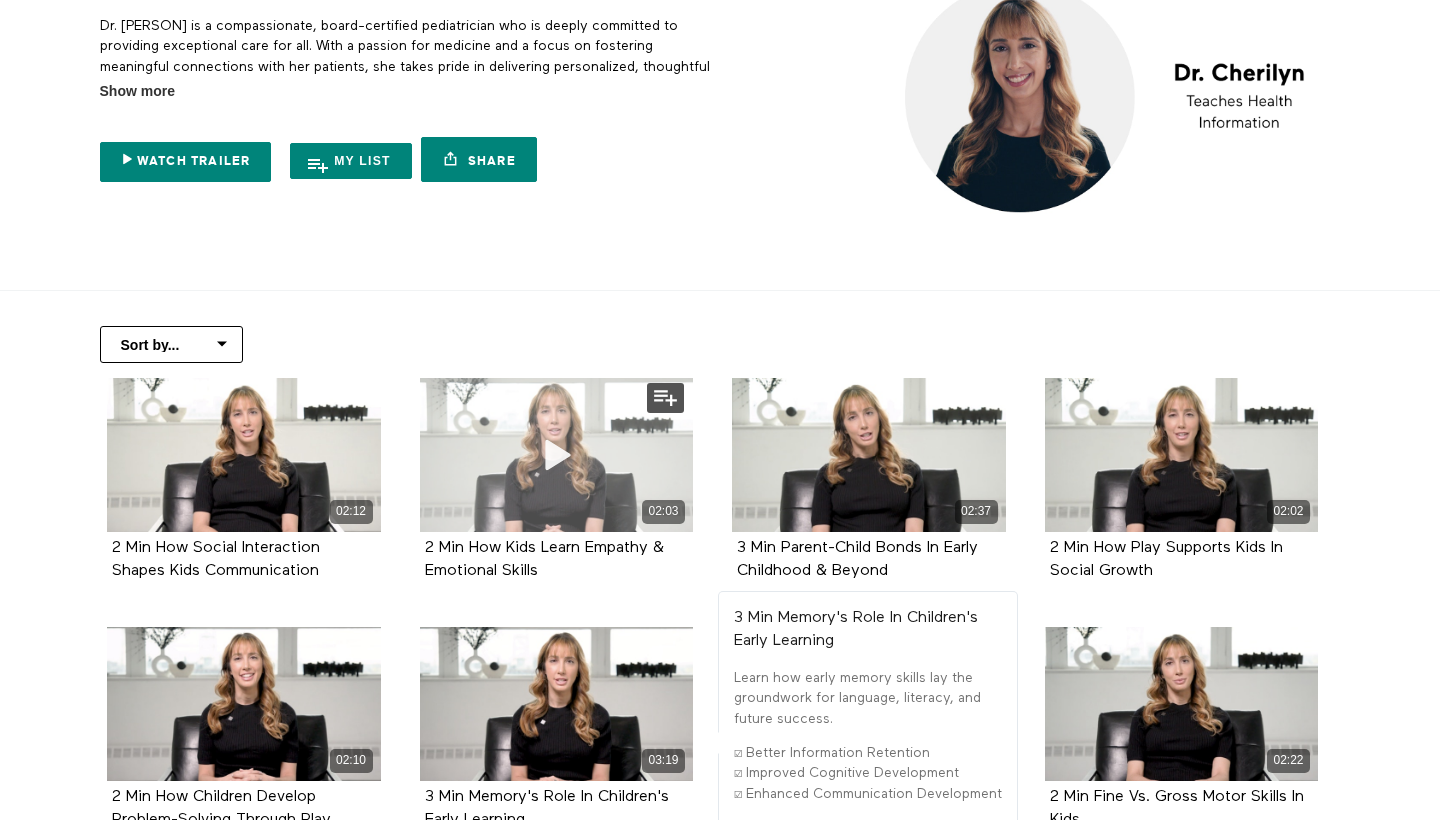 scroll, scrollTop: 196, scrollLeft: 0, axis: vertical 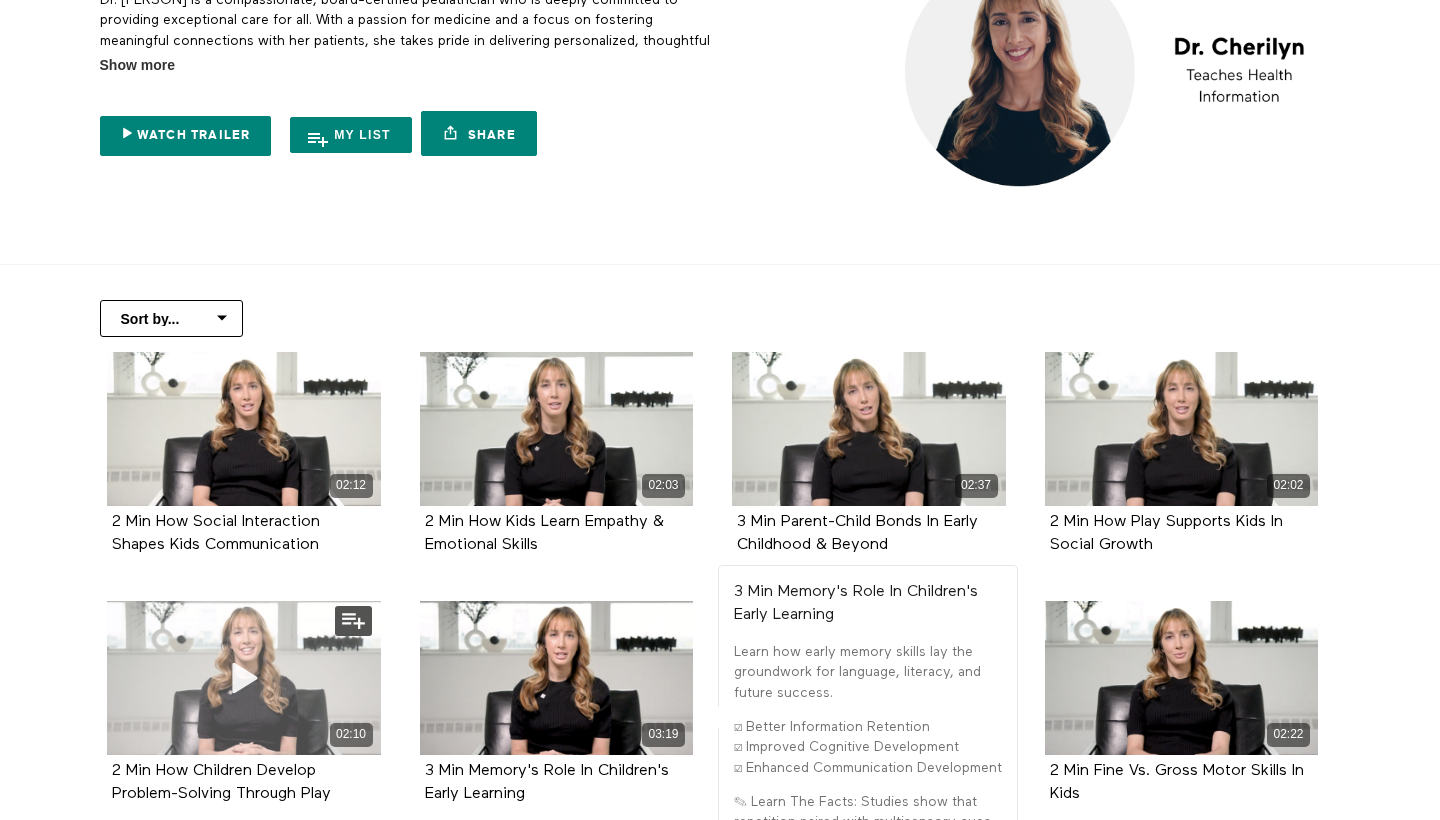 click at bounding box center (244, 677) 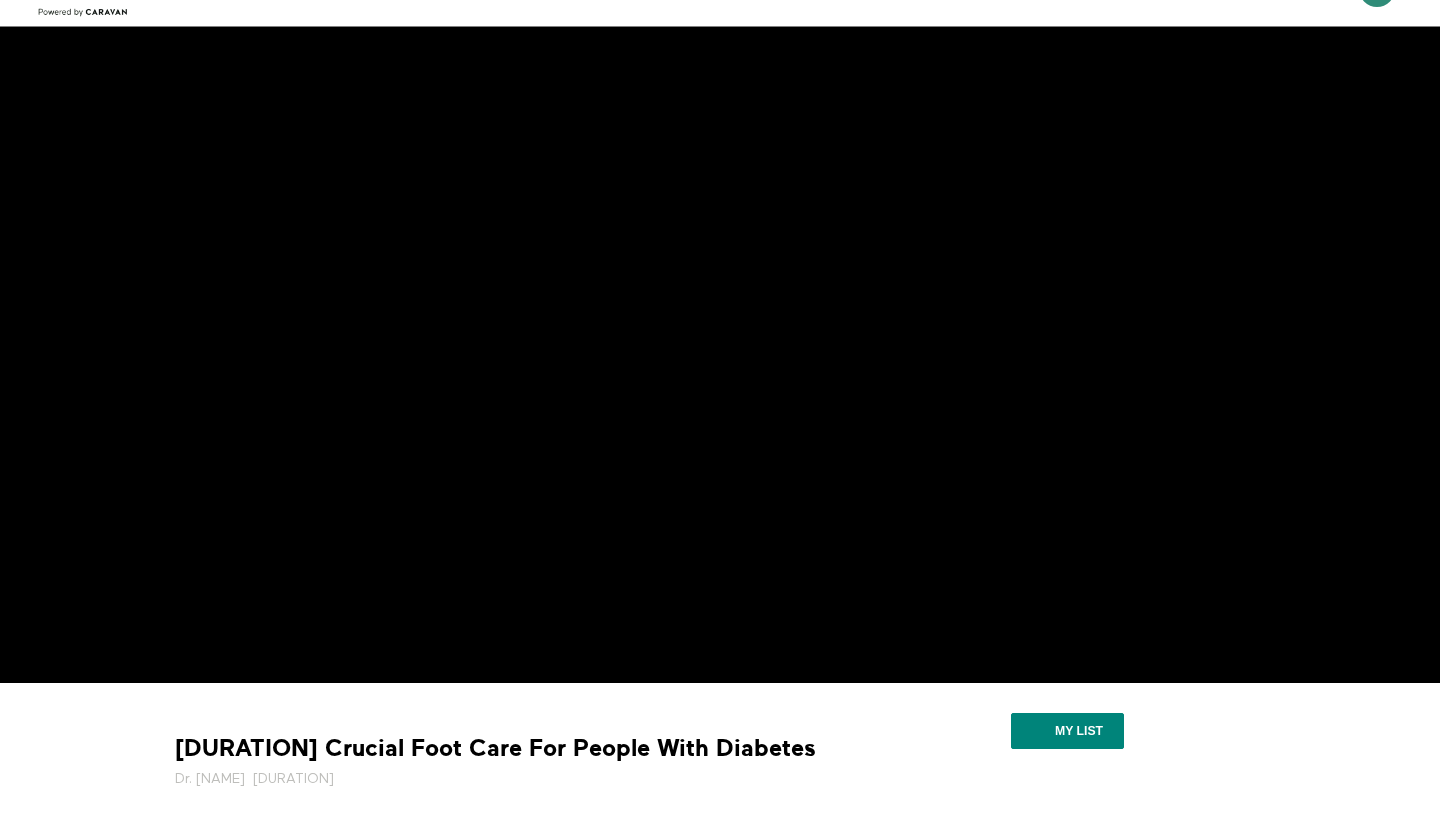 scroll, scrollTop: 82, scrollLeft: 0, axis: vertical 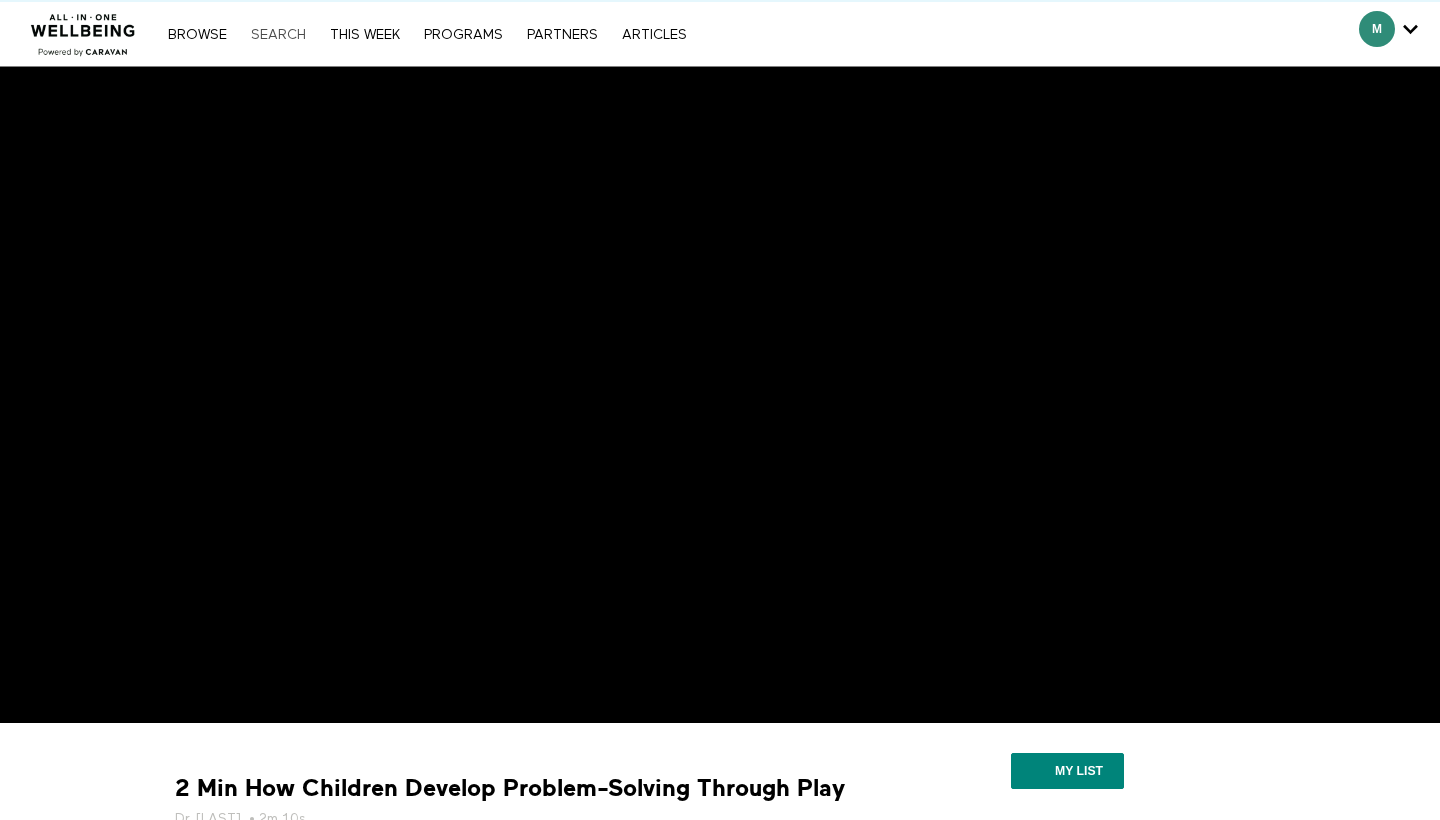 click on "Search" at bounding box center [278, 35] 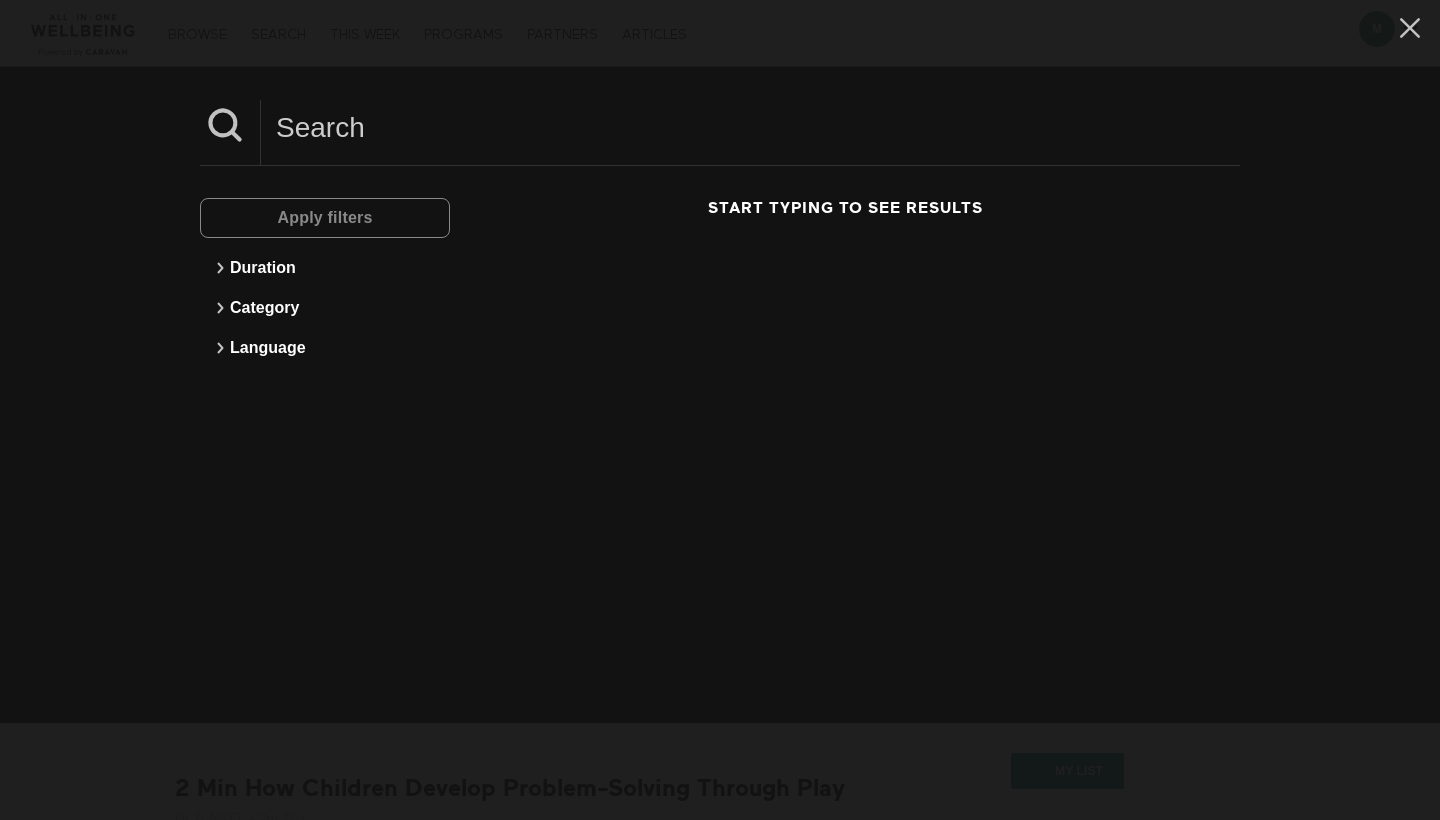 click at bounding box center (750, 127) 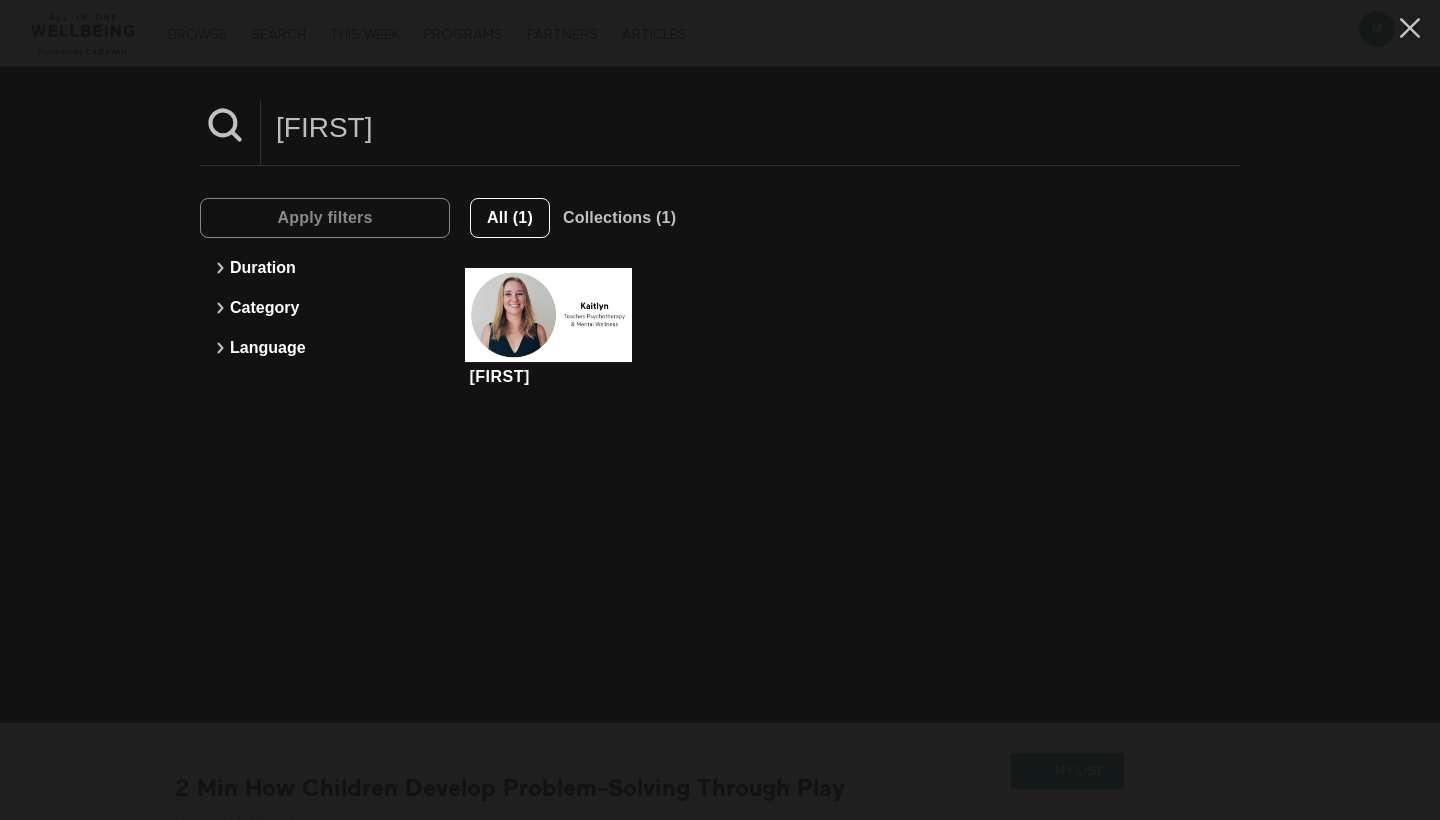 type on "[FIRST]" 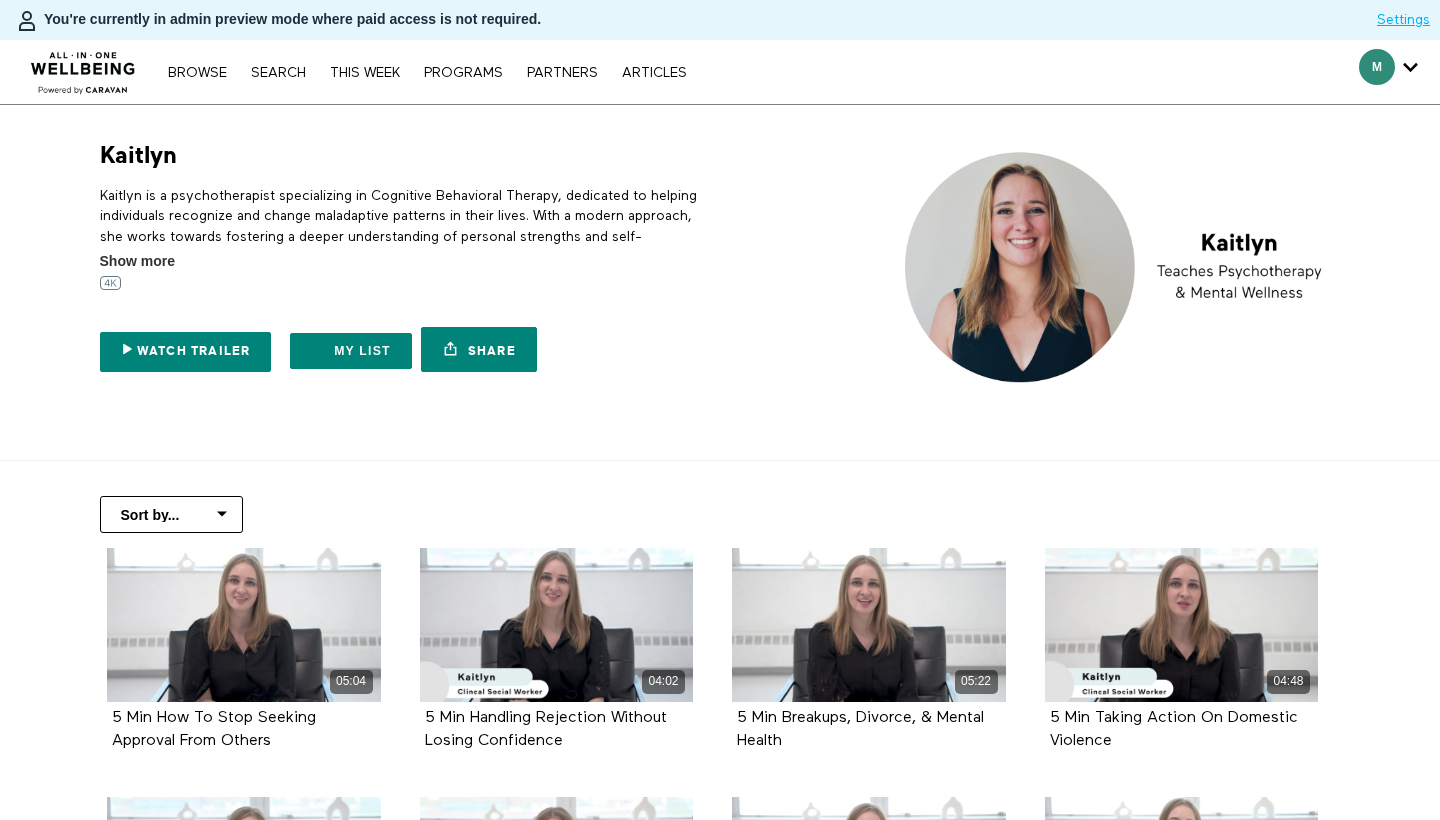 scroll, scrollTop: 0, scrollLeft: 0, axis: both 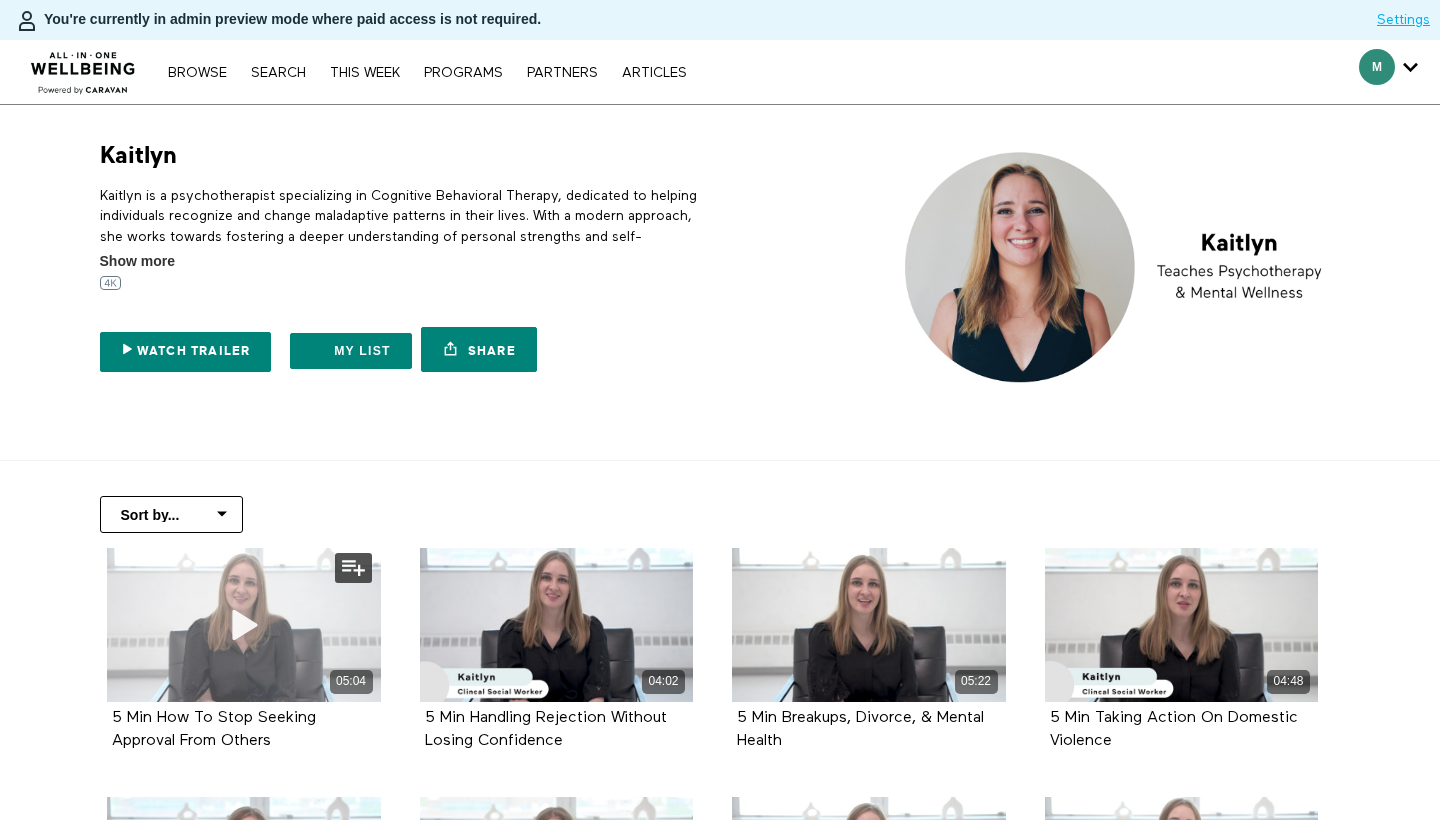 click at bounding box center (244, 625) 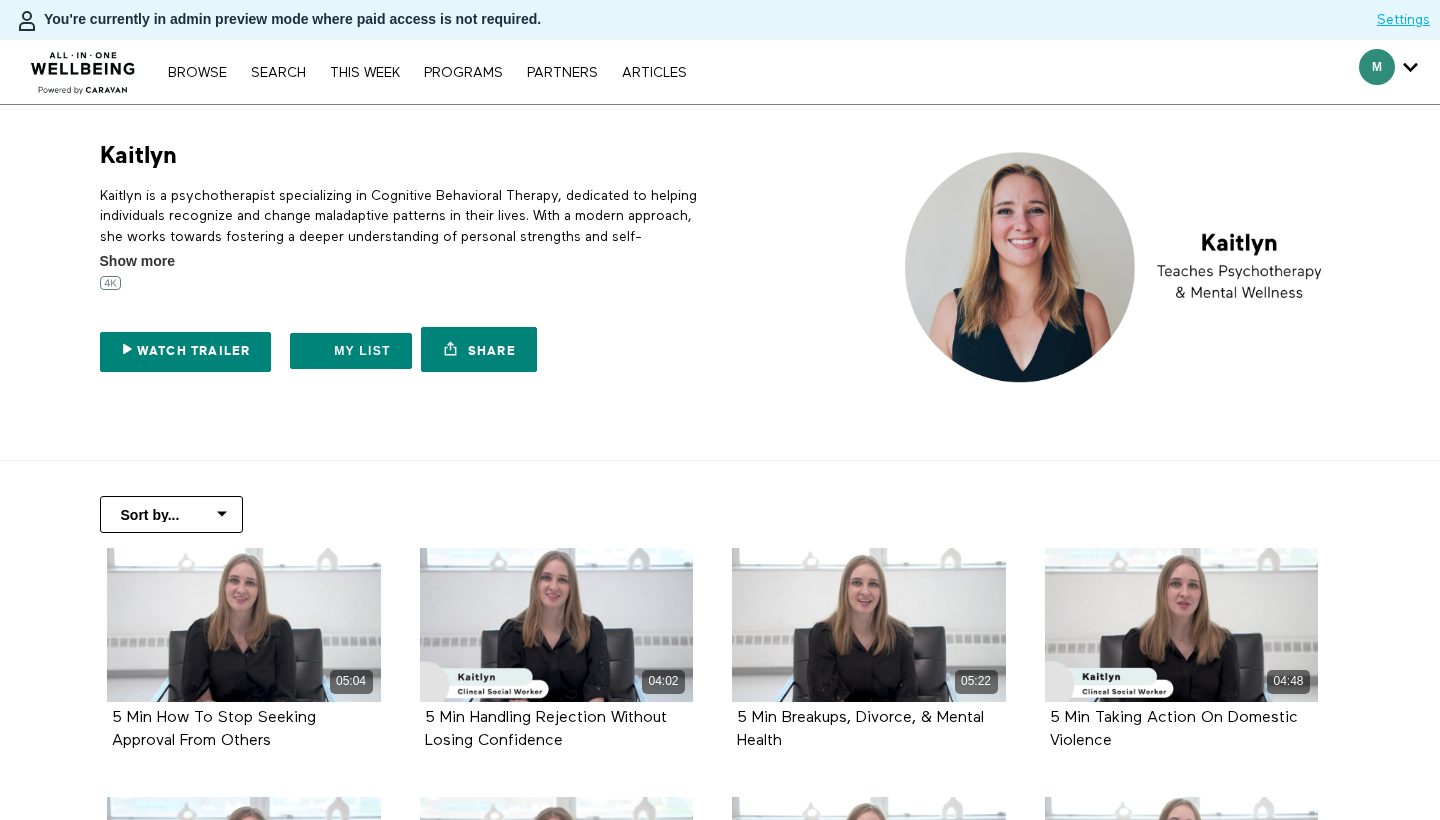 scroll, scrollTop: 0, scrollLeft: 0, axis: both 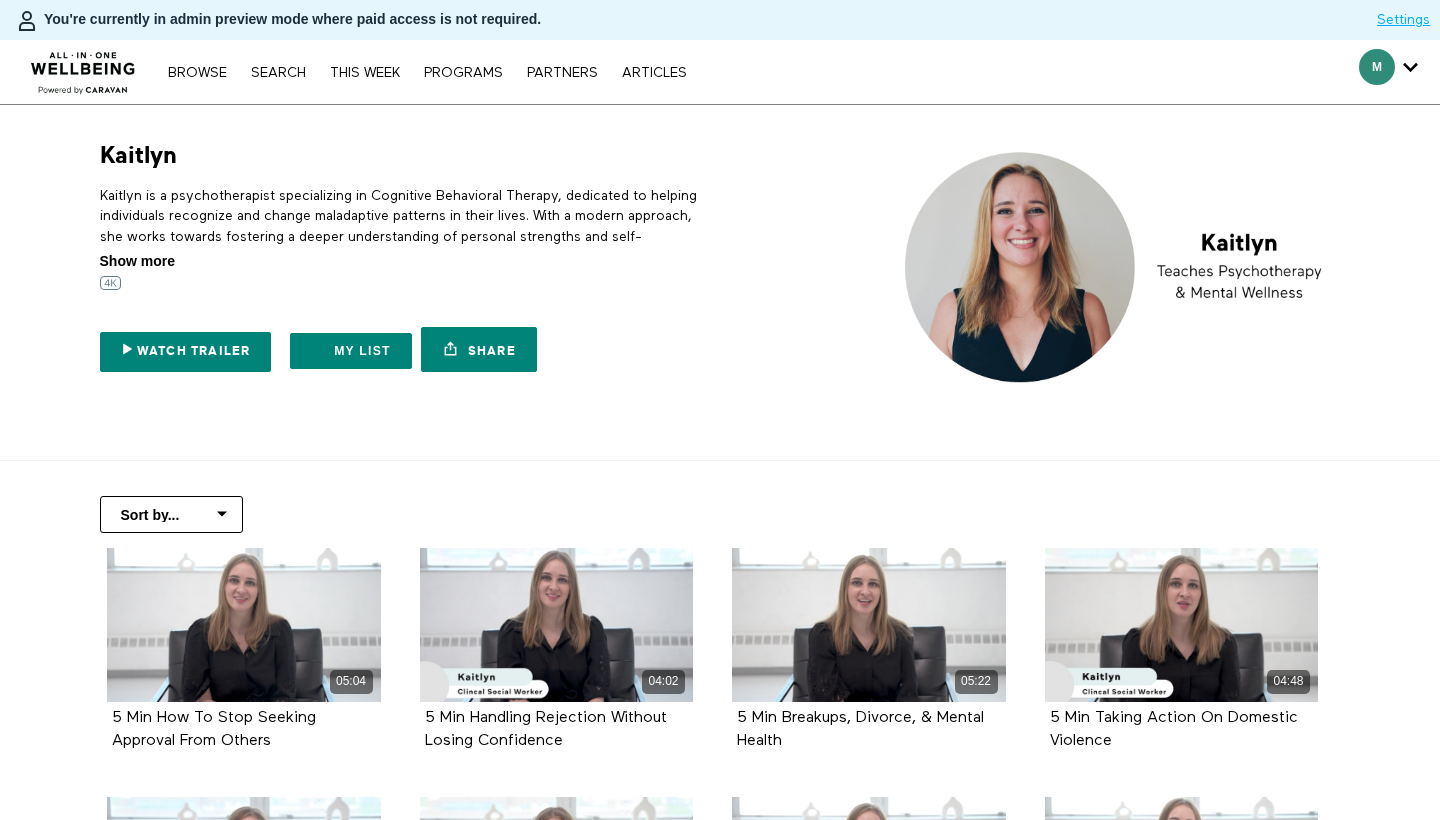 click on "Show more" at bounding box center [137, 261] 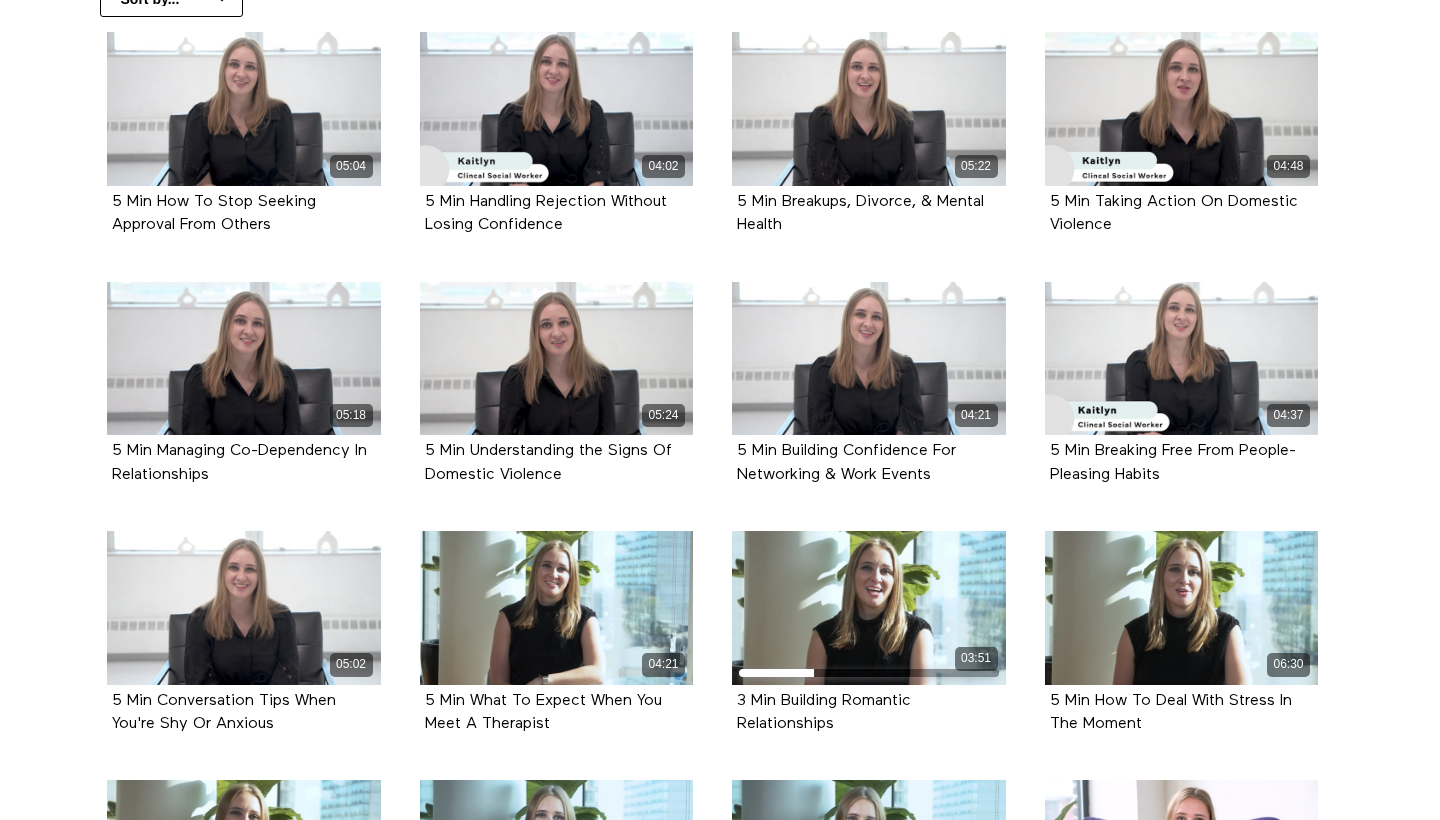scroll, scrollTop: 989, scrollLeft: 0, axis: vertical 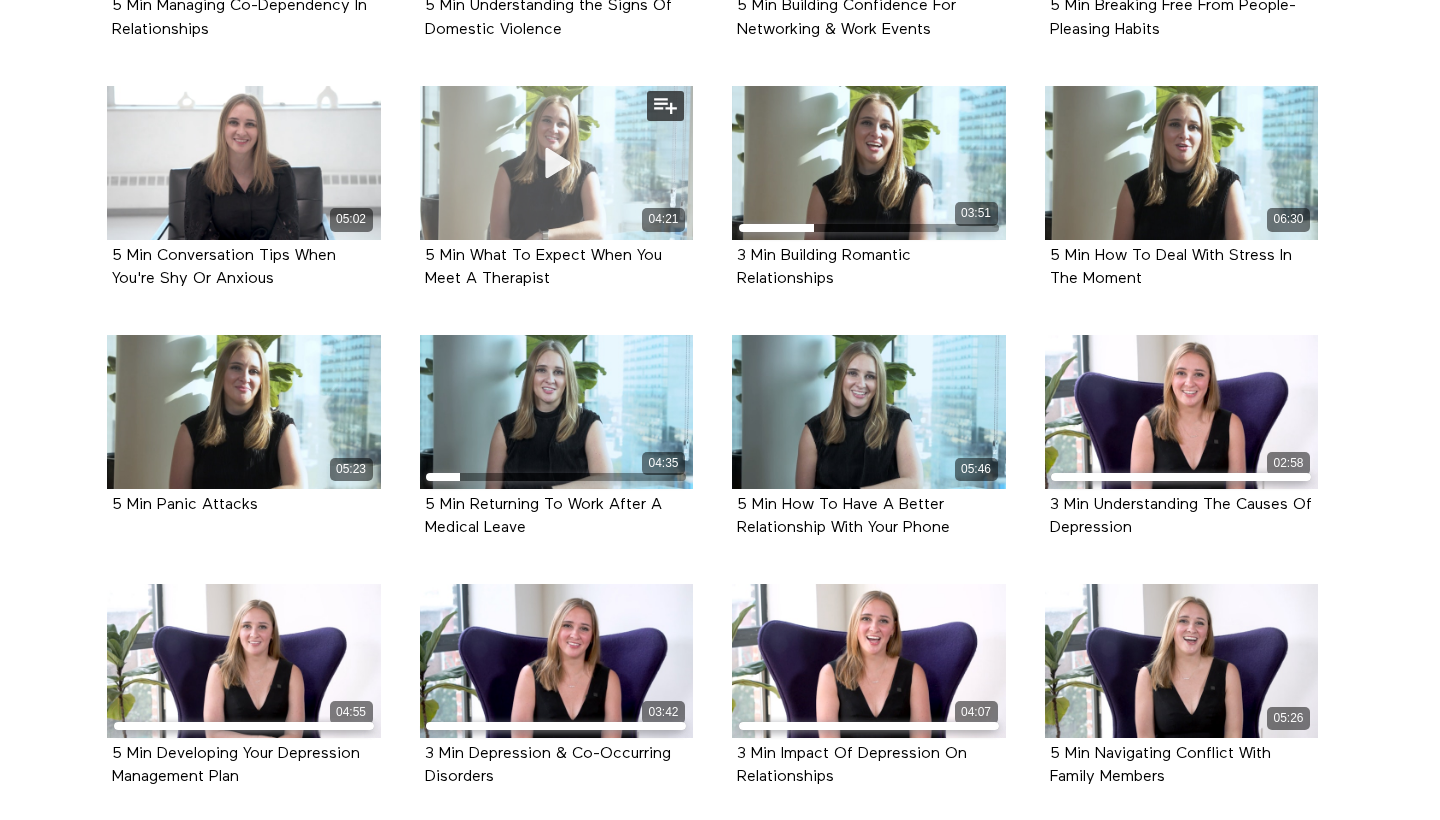 click on "04:21" at bounding box center (557, 163) 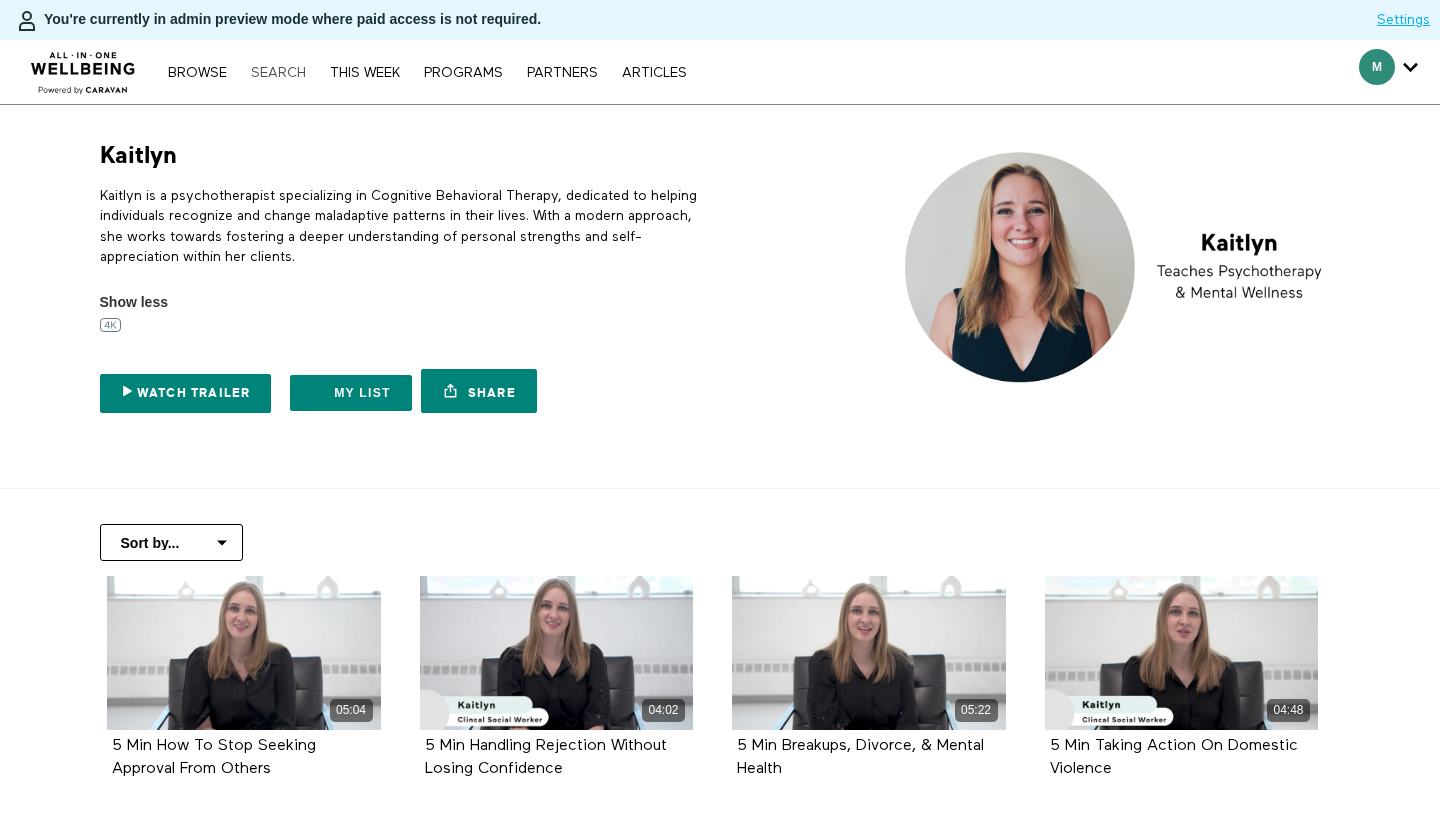 scroll, scrollTop: -2, scrollLeft: 0, axis: vertical 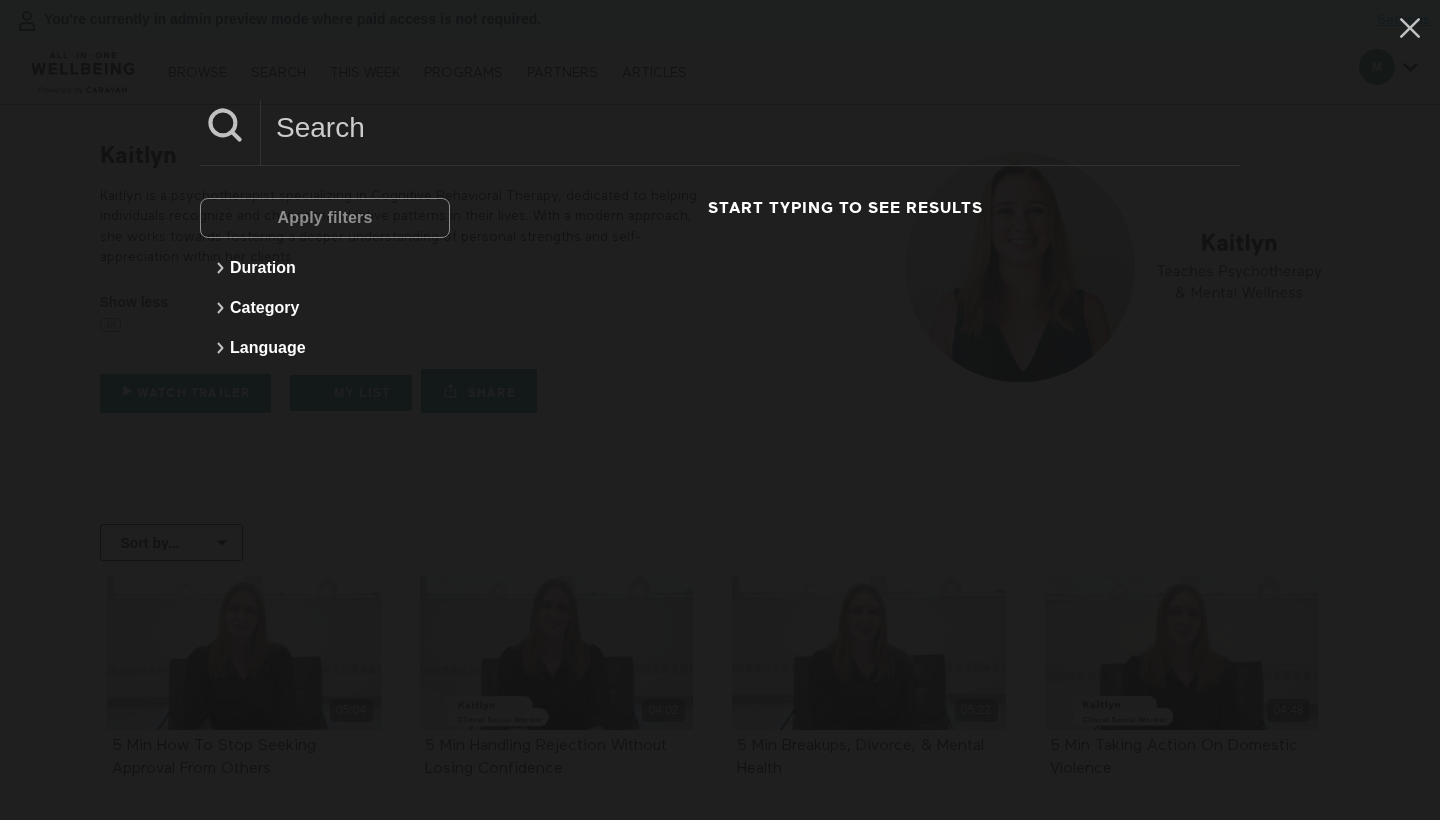 click at bounding box center [750, 127] 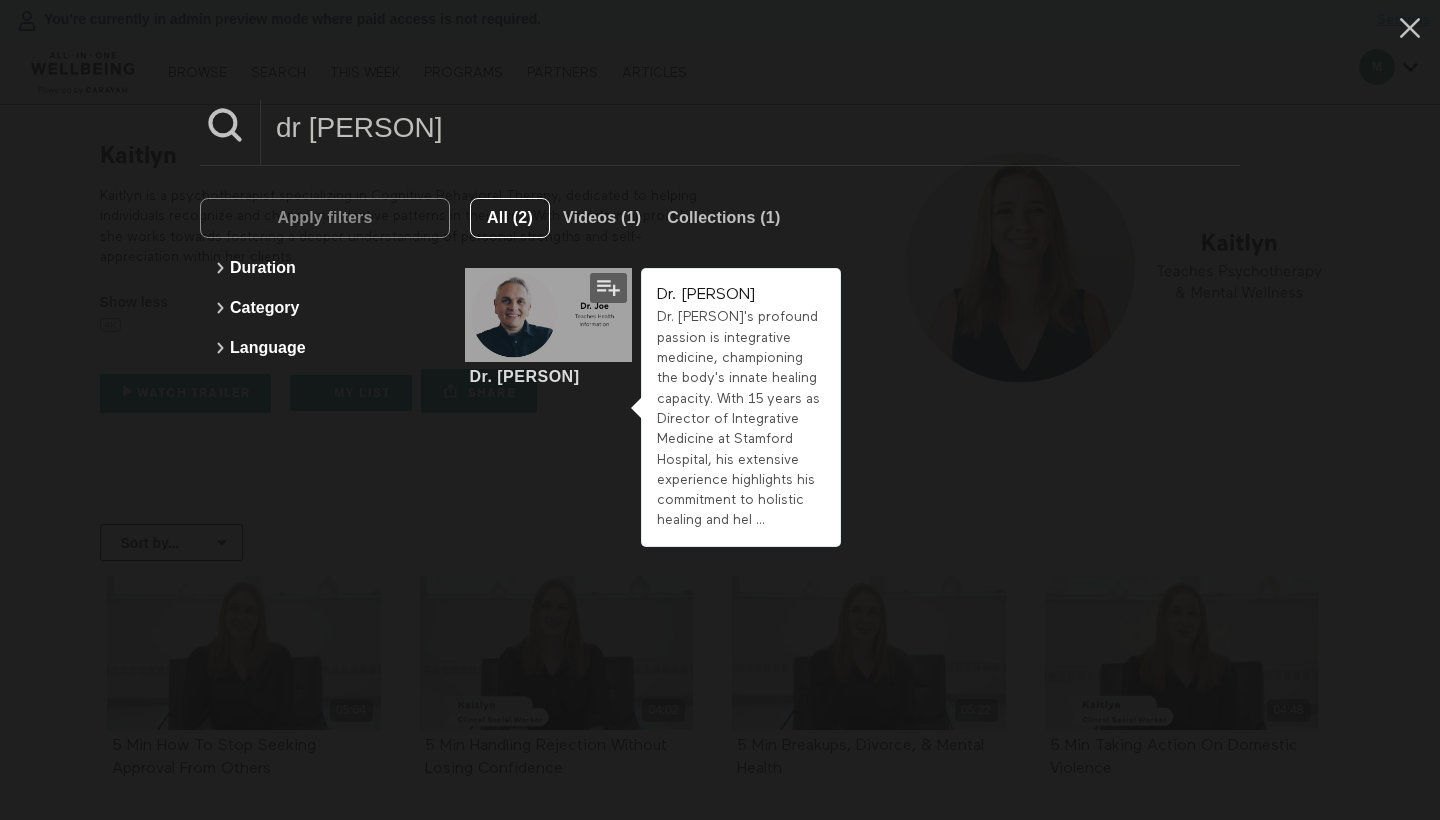 type on "dr joe" 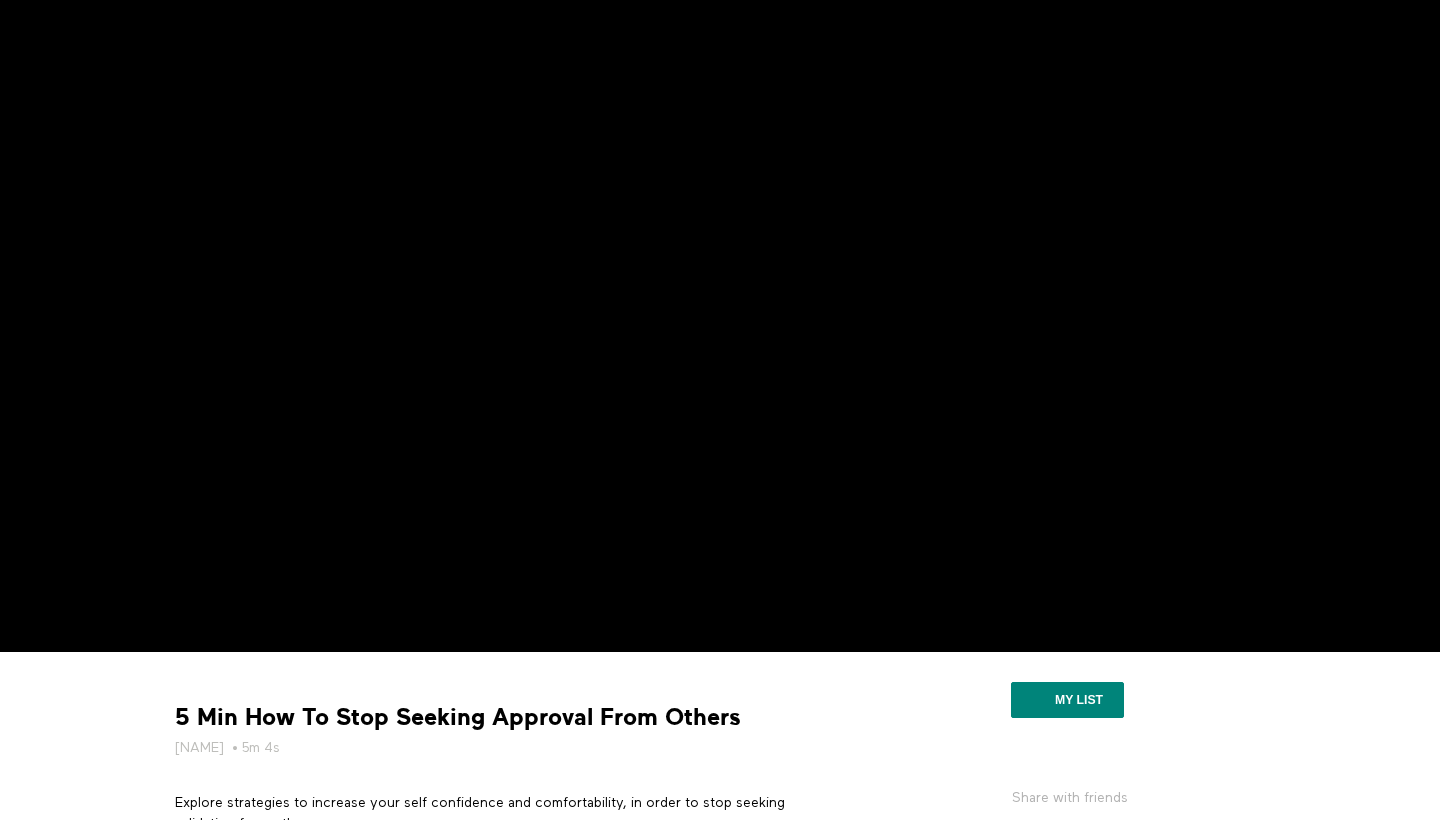 scroll, scrollTop: 110, scrollLeft: 0, axis: vertical 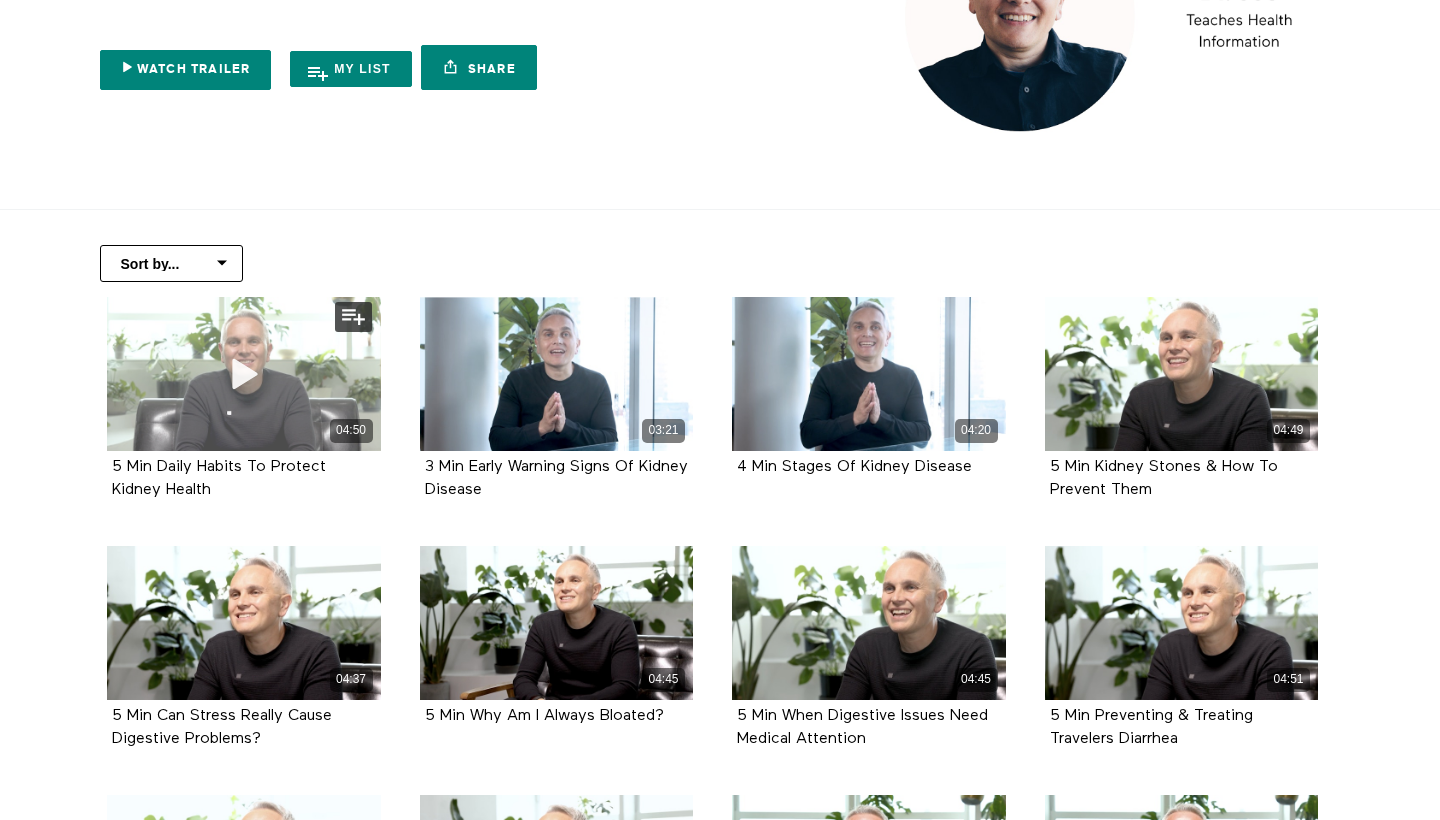 click on "04:50" at bounding box center [244, 374] 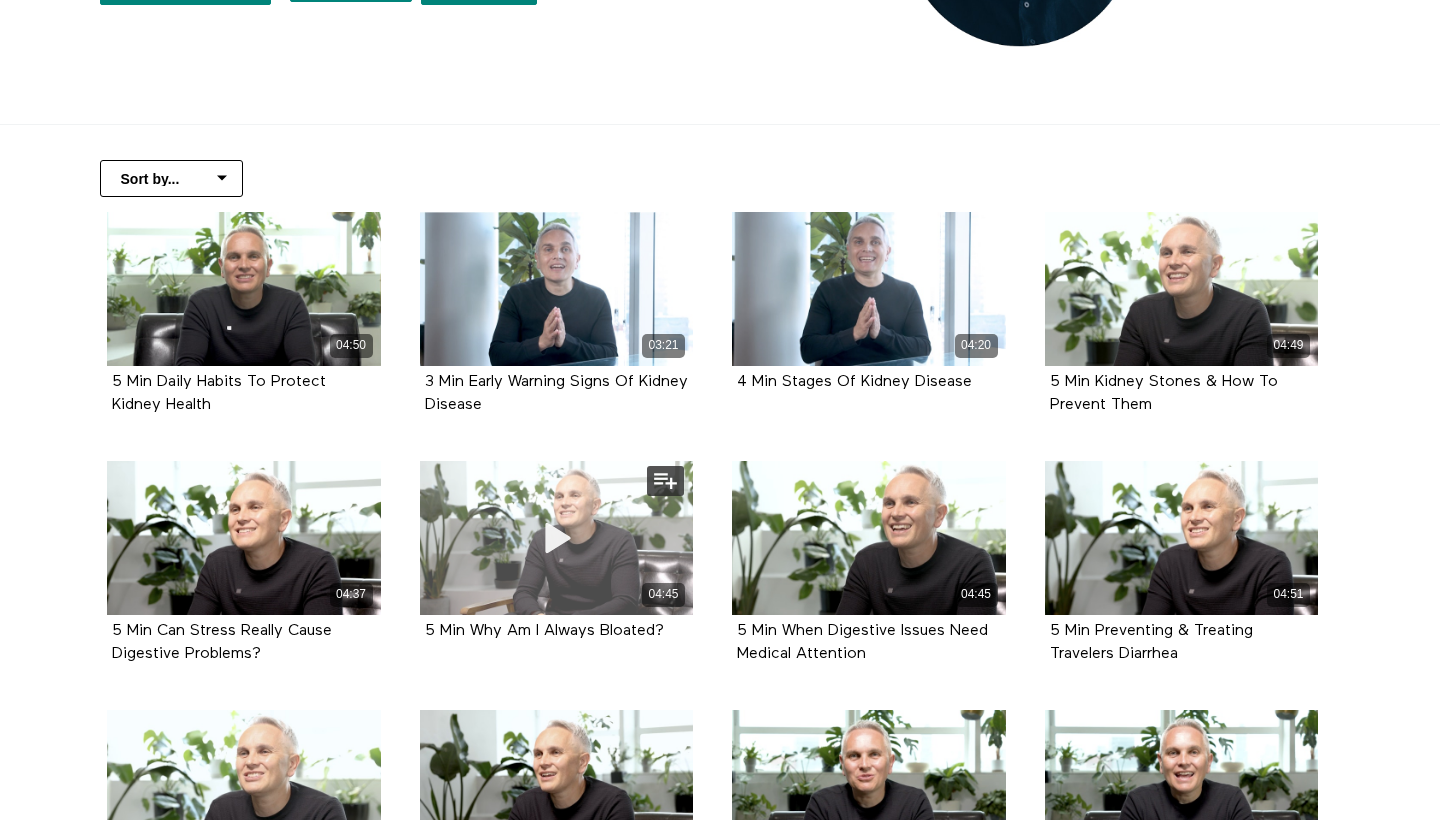 scroll, scrollTop: 340, scrollLeft: 0, axis: vertical 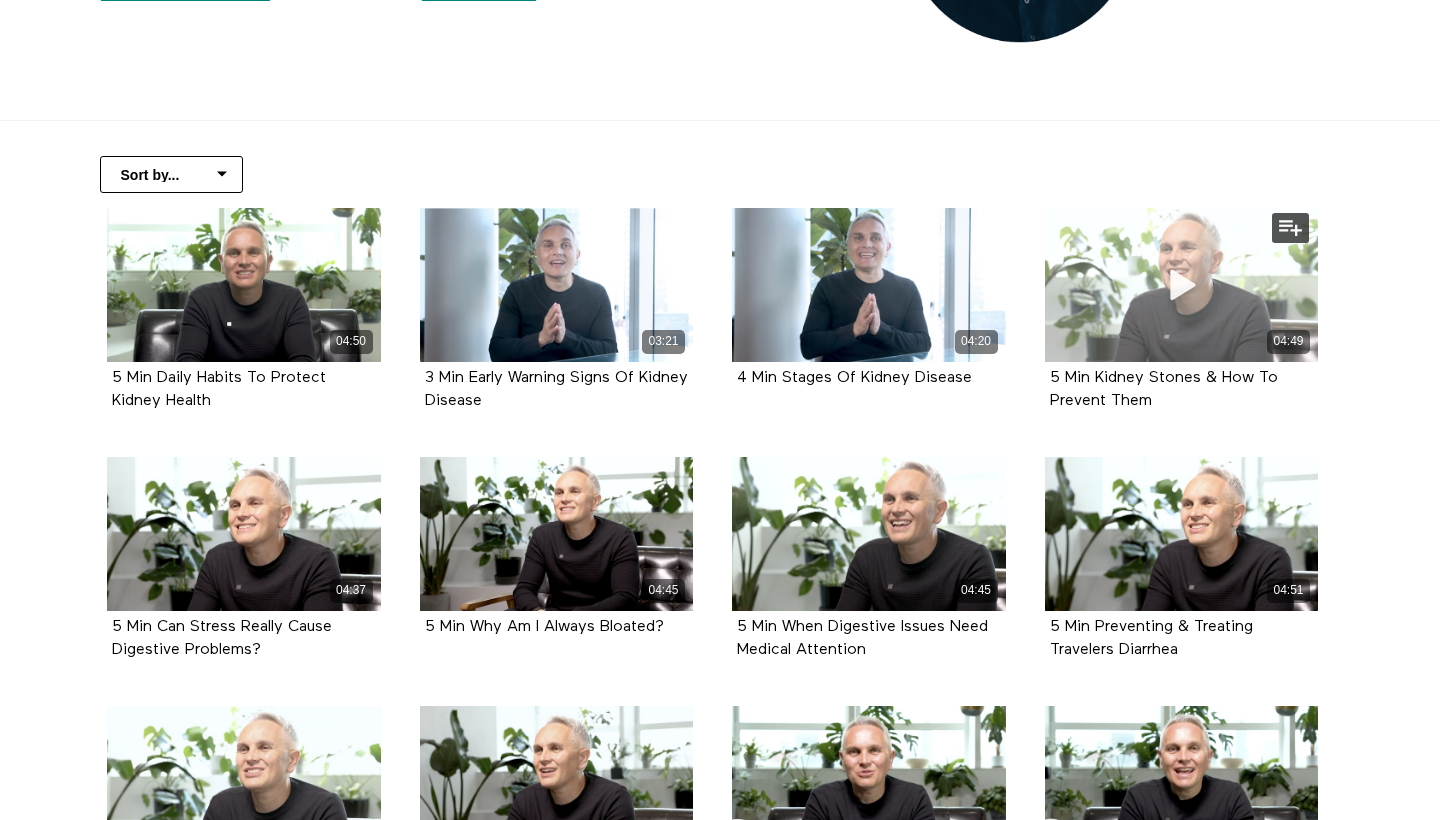 click on "04:49" at bounding box center (1182, 285) 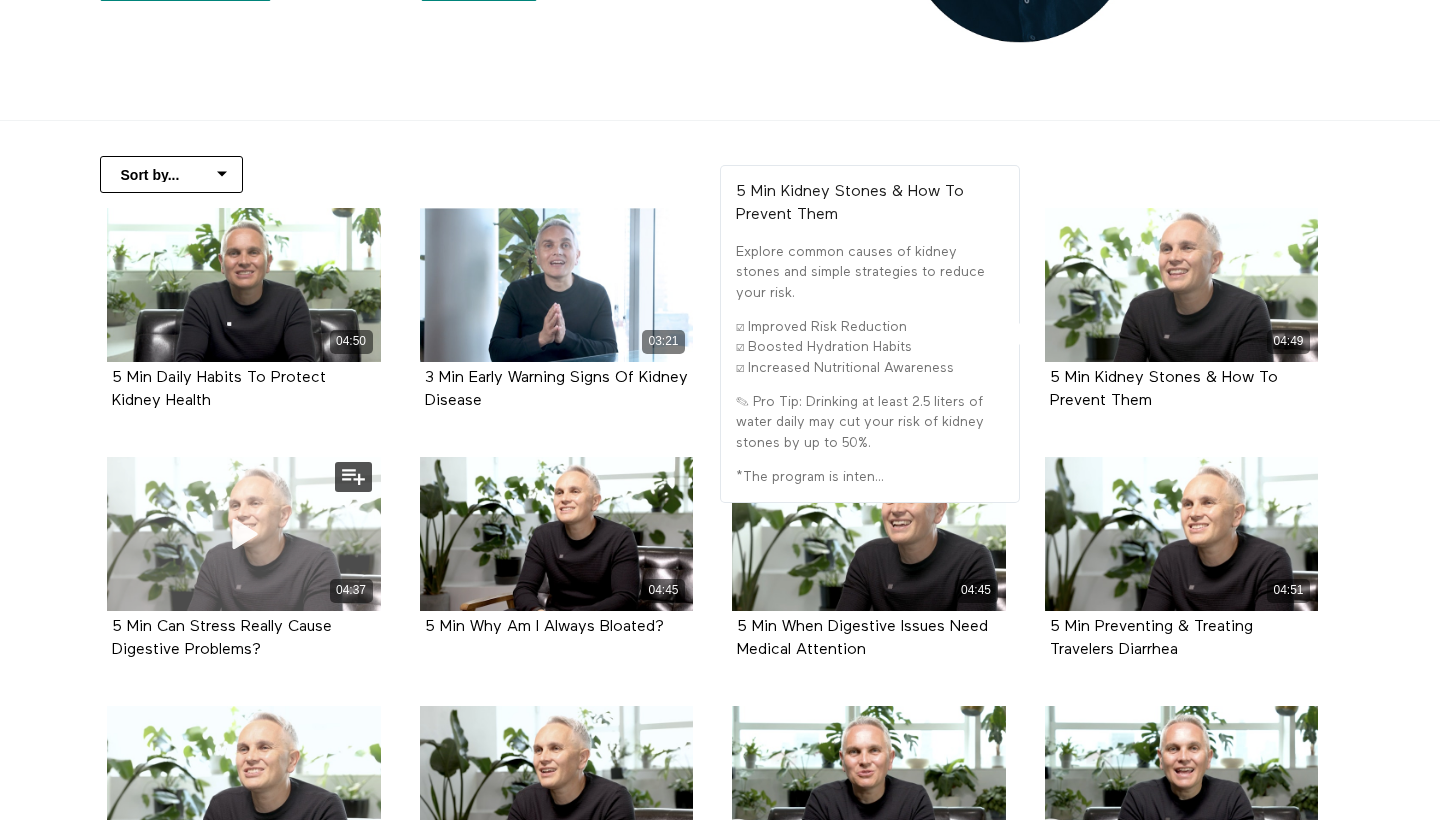 click on "04:37" at bounding box center (244, 534) 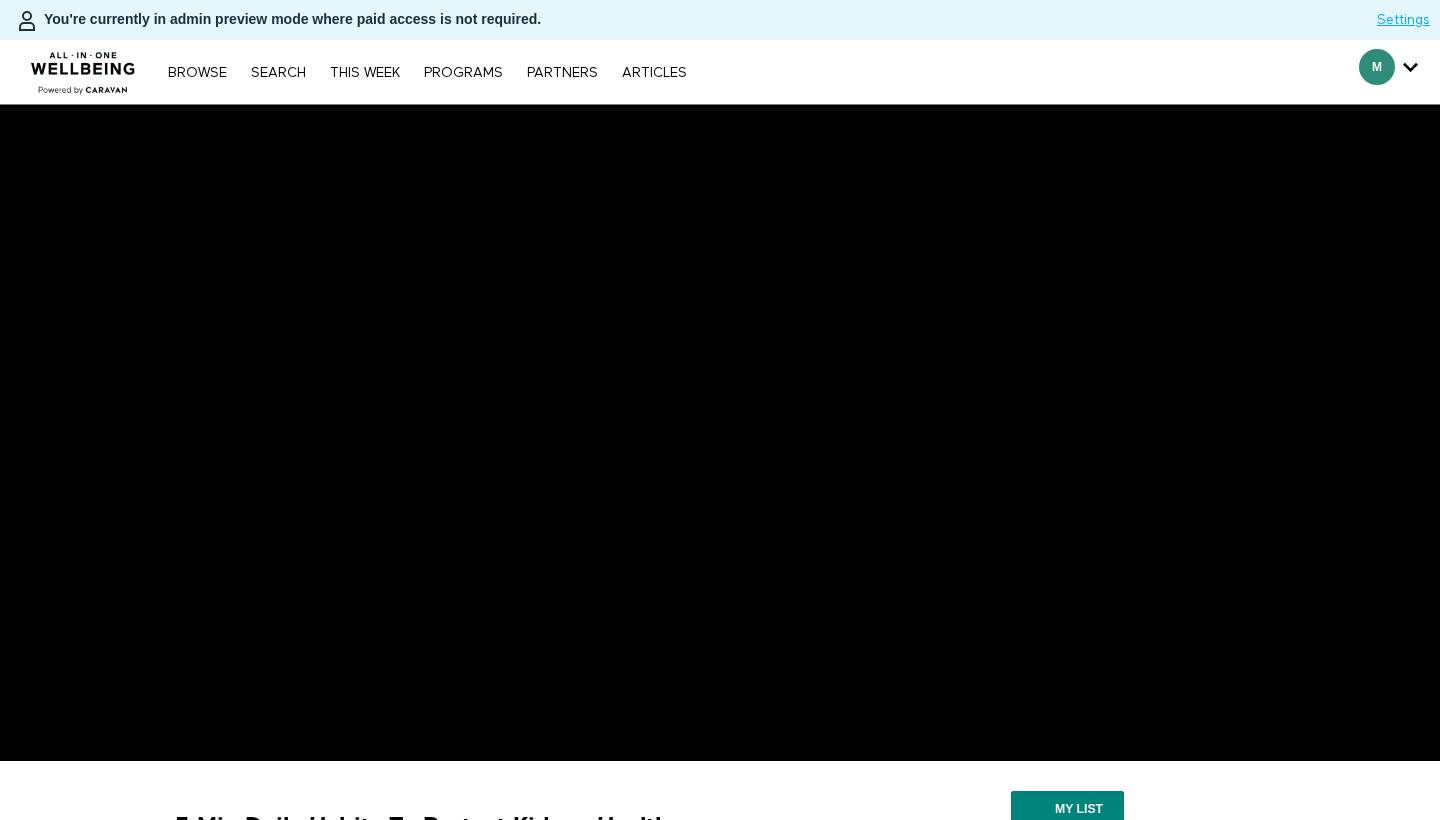 scroll, scrollTop: 0, scrollLeft: 0, axis: both 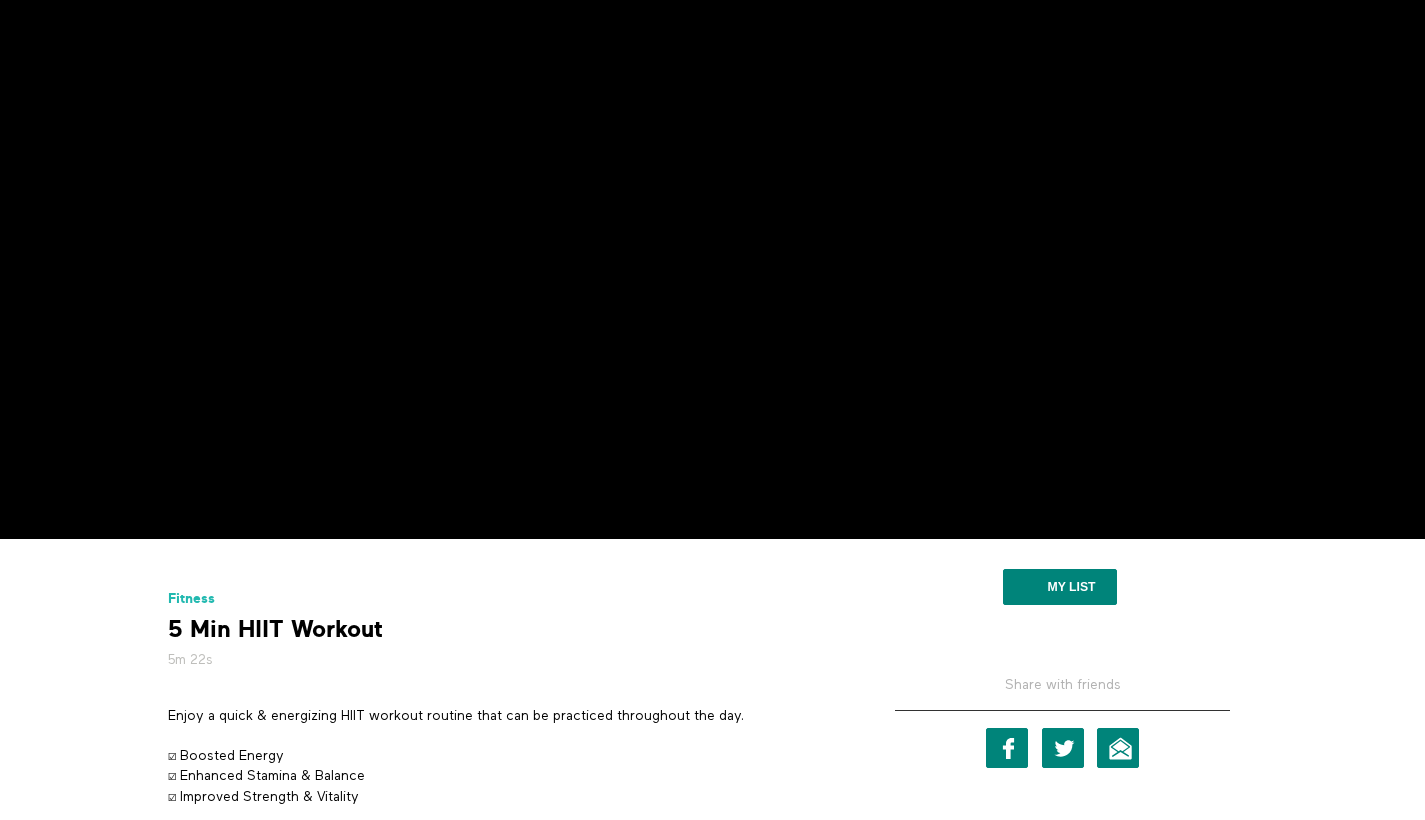 drag, startPoint x: 385, startPoint y: 630, endPoint x: 137, endPoint y: 631, distance: 248.00201 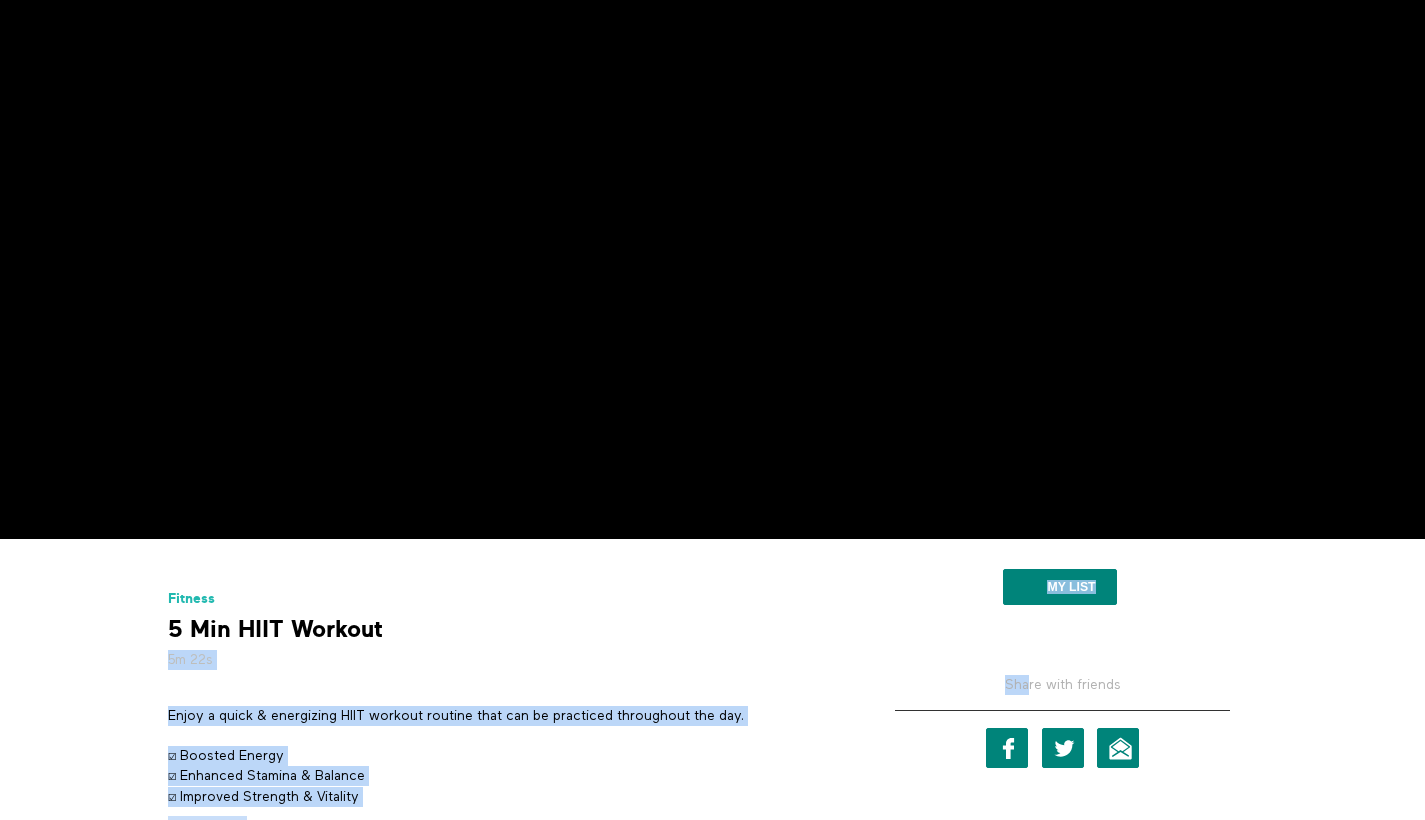 drag, startPoint x: 380, startPoint y: 625, endPoint x: 133, endPoint y: 625, distance: 247 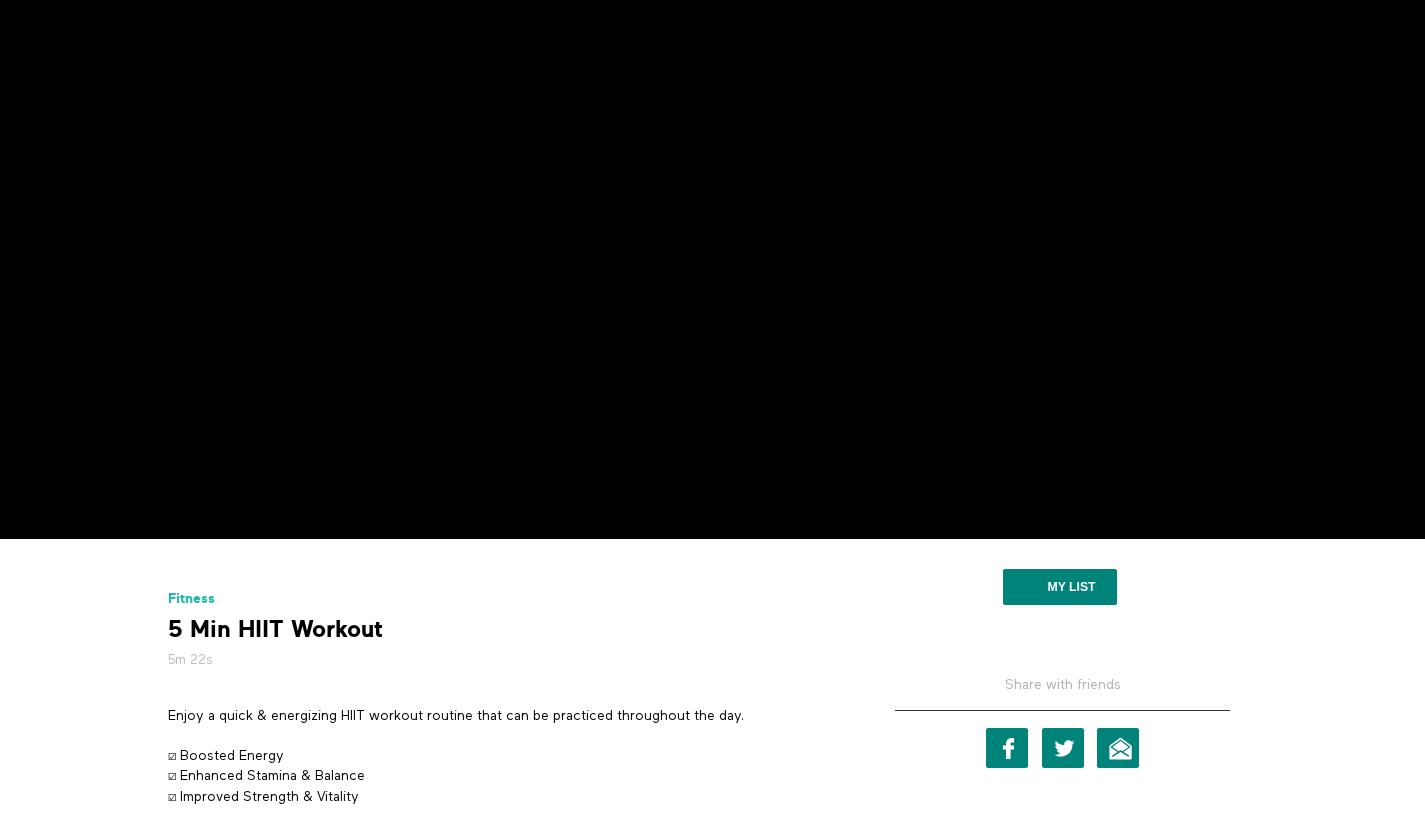 click on "Fitness
5 Min HIIT Workout
5m 22s
Enjoy a quick & energizing HIIT workout routine that can be practiced throughout the day.
☑ Boosted Energy
☑ Enhanced Stamina & Balance
☑ Improved Strength & Vitality
✎ Pro Tip: Research shows that HIIT workouts can help improve muscle strength, bone density, and reduce the risk of osteoporosis.
*The program is intended for general information purposes only. It is not intended to be relied upon and is not a substitute for professional medical advice based on your individual conditions and circumstances. Your use of Caravan services is subject to additional terms and conditions.
Show more Show less
My list" at bounding box center (713, 928) 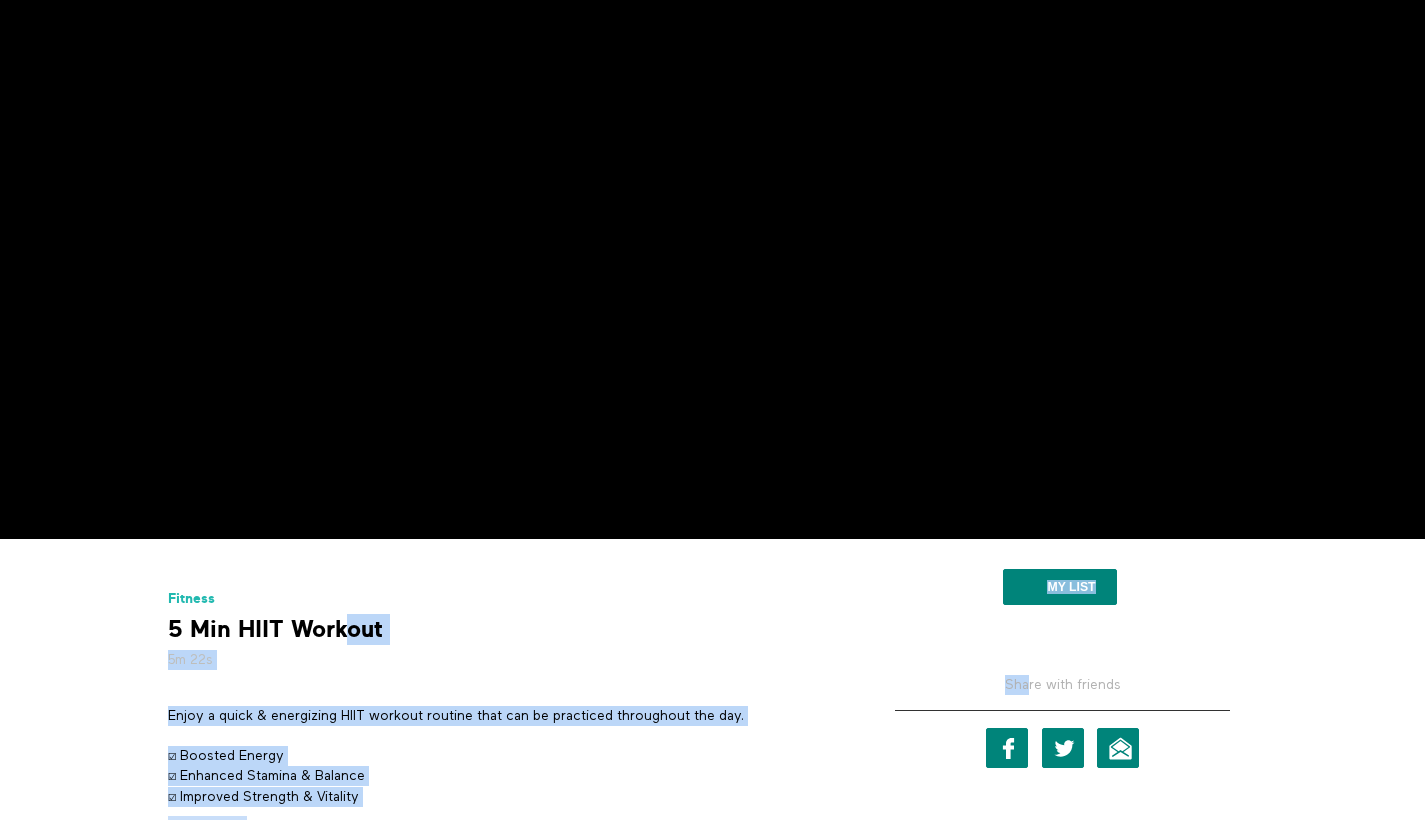 drag, startPoint x: 148, startPoint y: 627, endPoint x: 347, endPoint y: 626, distance: 199.00252 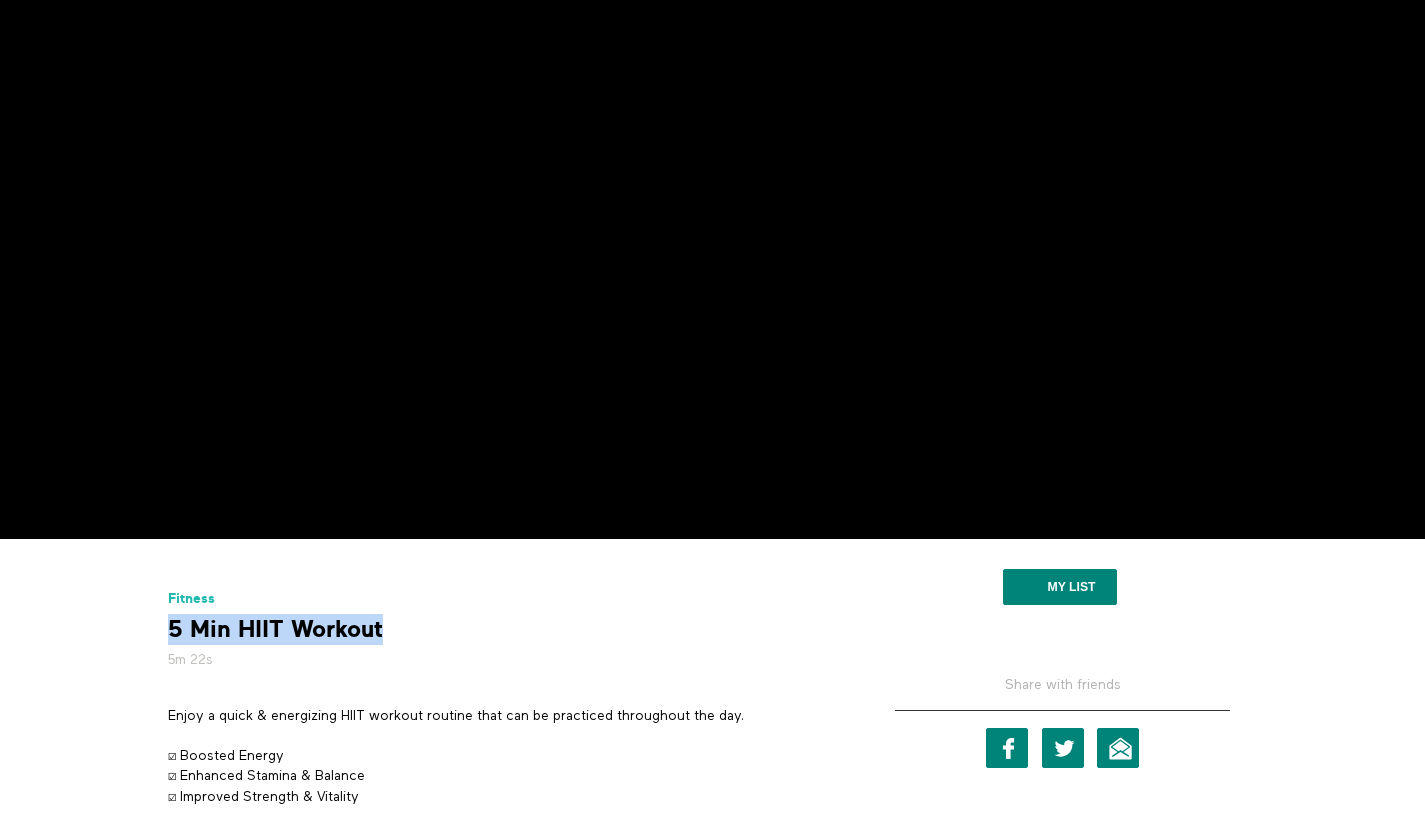 drag, startPoint x: 382, startPoint y: 626, endPoint x: 166, endPoint y: 637, distance: 216.2799 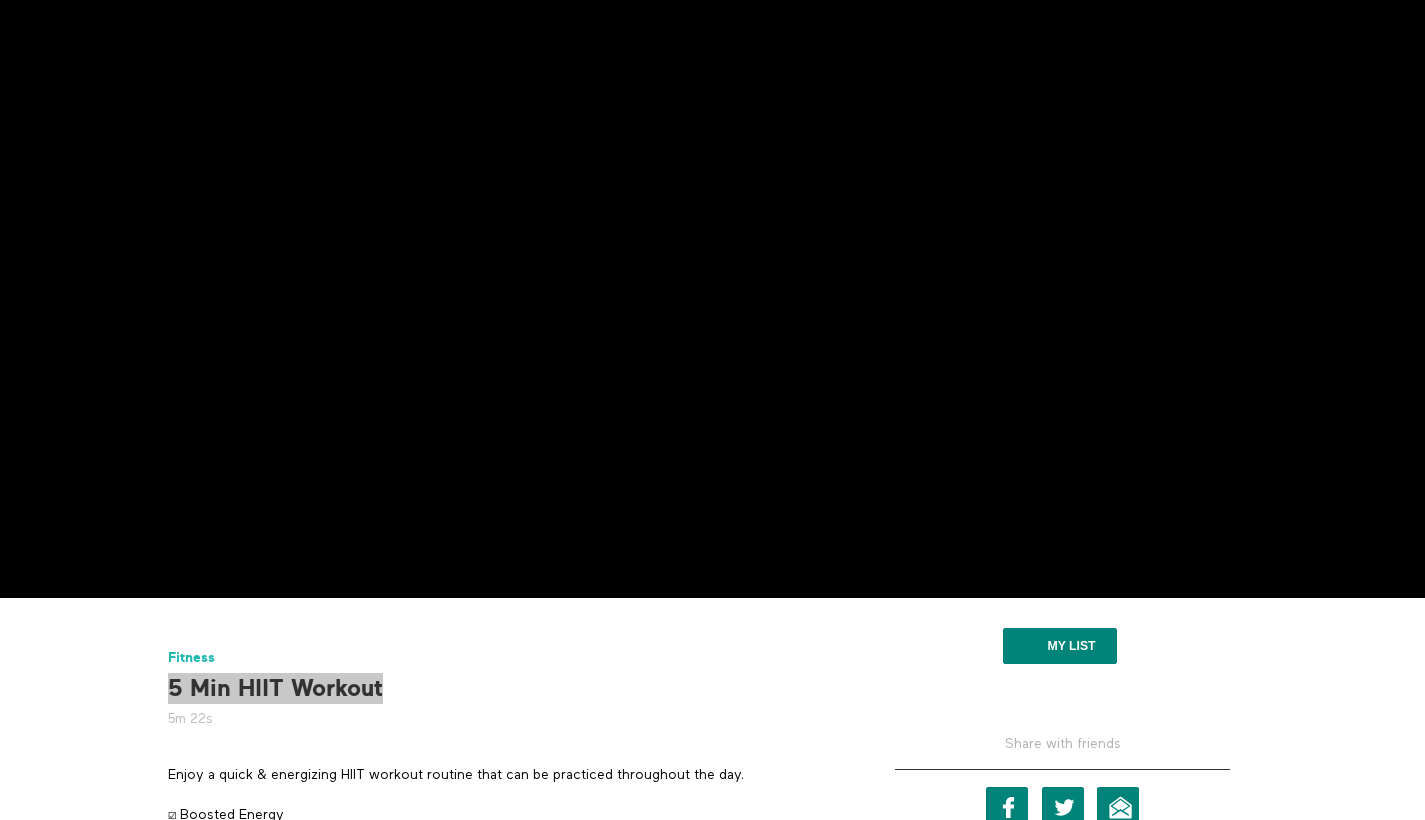 scroll, scrollTop: 74, scrollLeft: 0, axis: vertical 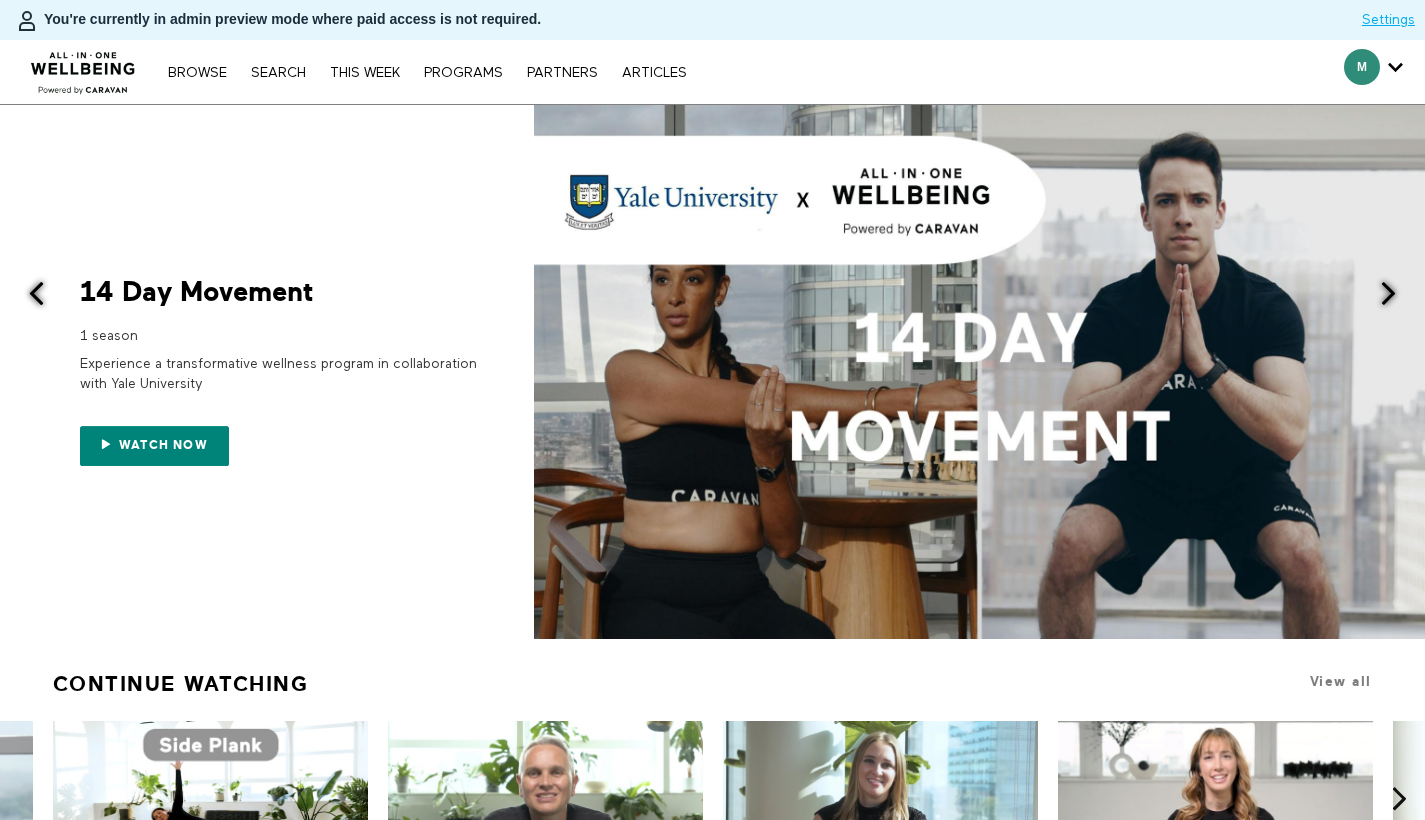 click on "Browse
Search
THIS WEEK
PROGRAMS
PARTNERS
ARTICLES
Account settings
Manage Subscription
Help
Log Out" at bounding box center [427, 72] 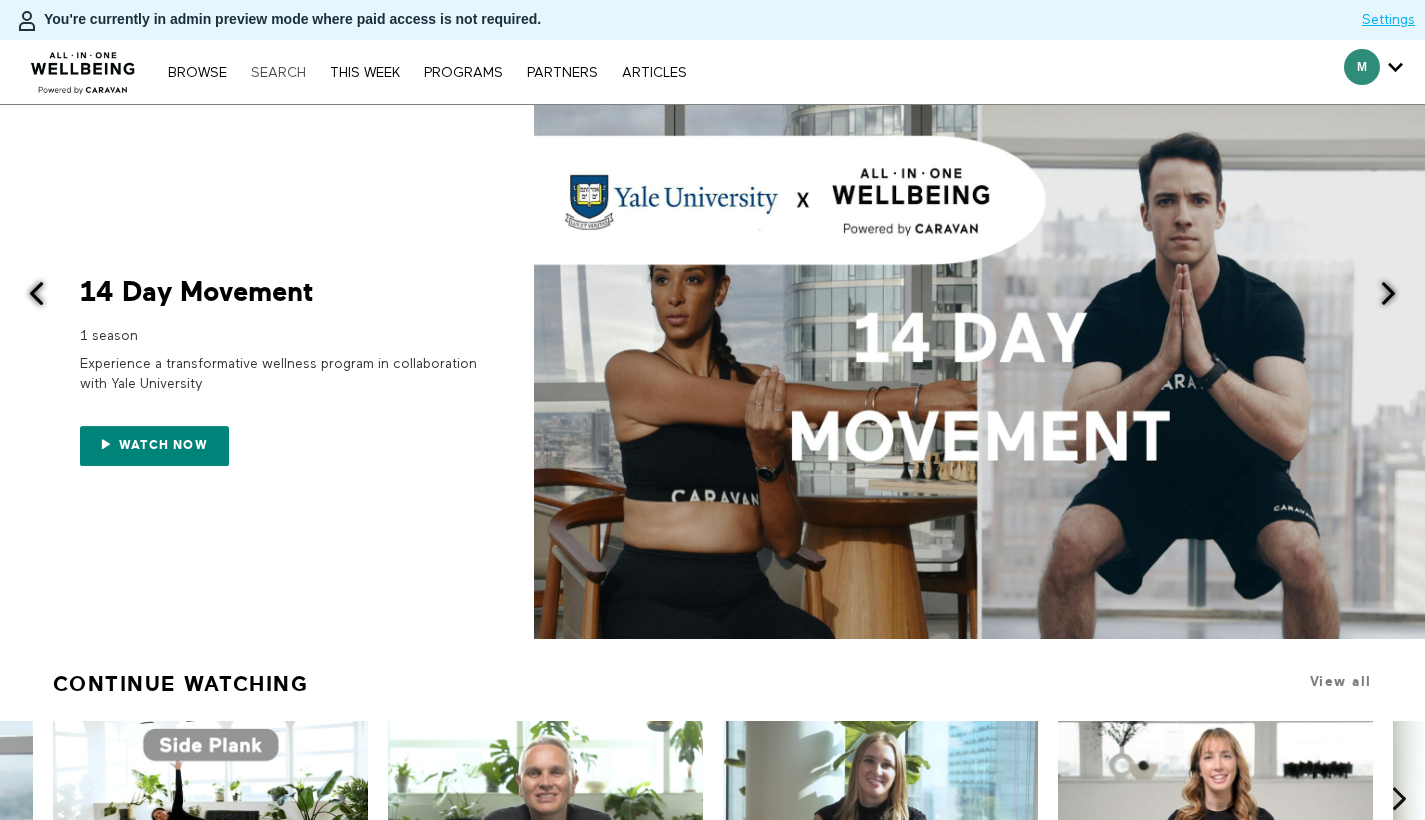 click on "Search" at bounding box center [278, 73] 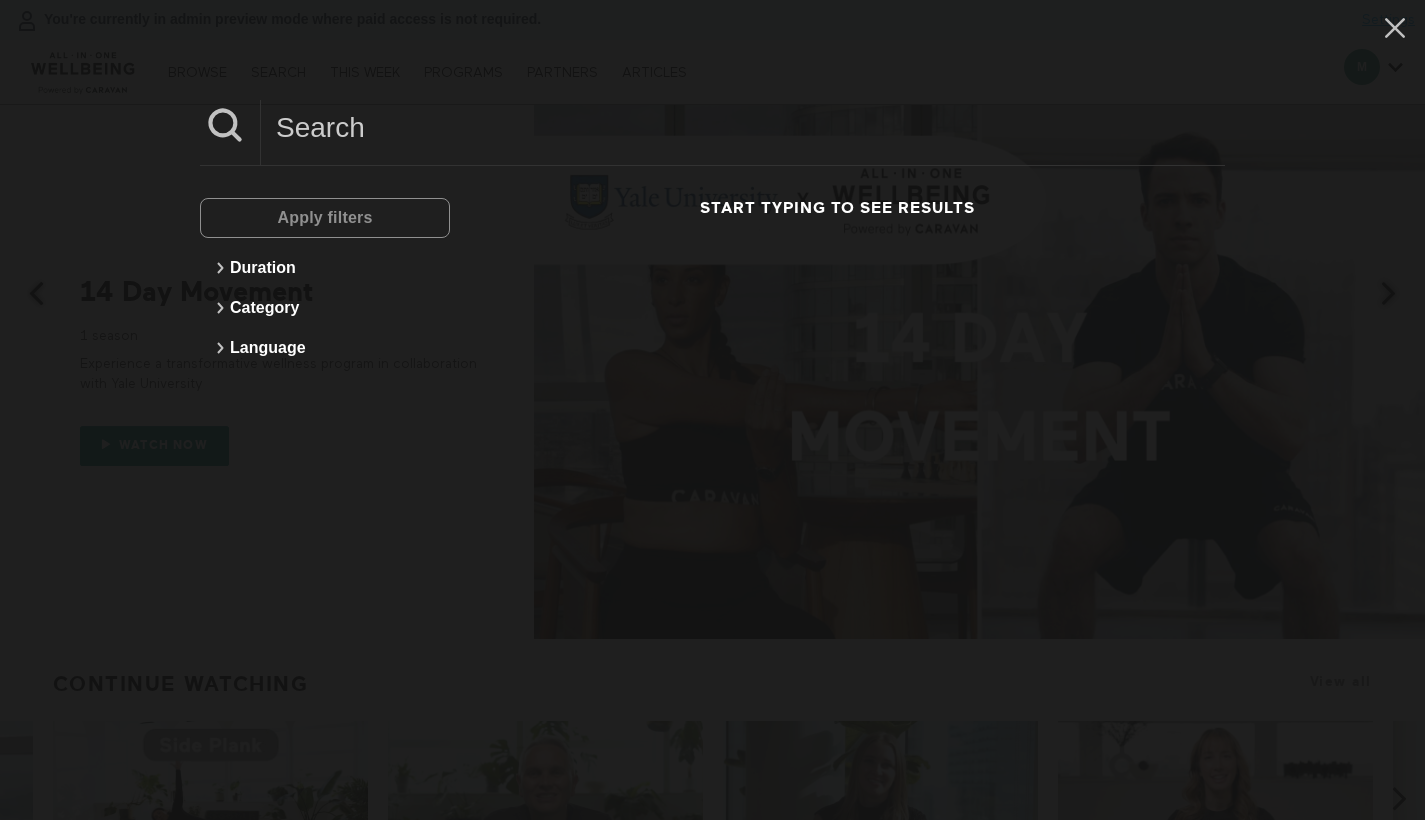 click at bounding box center [743, 127] 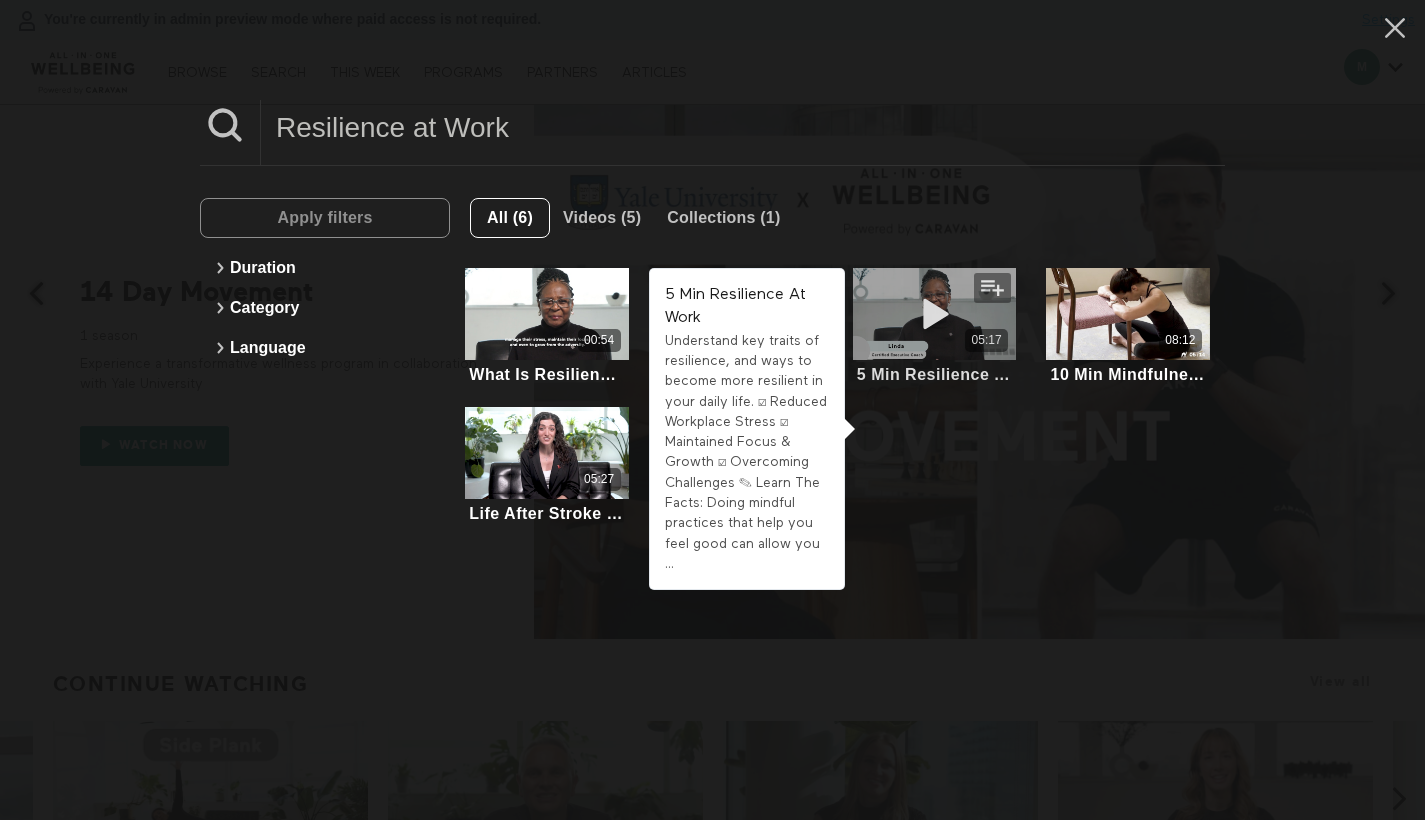 type on "Resilience at Work" 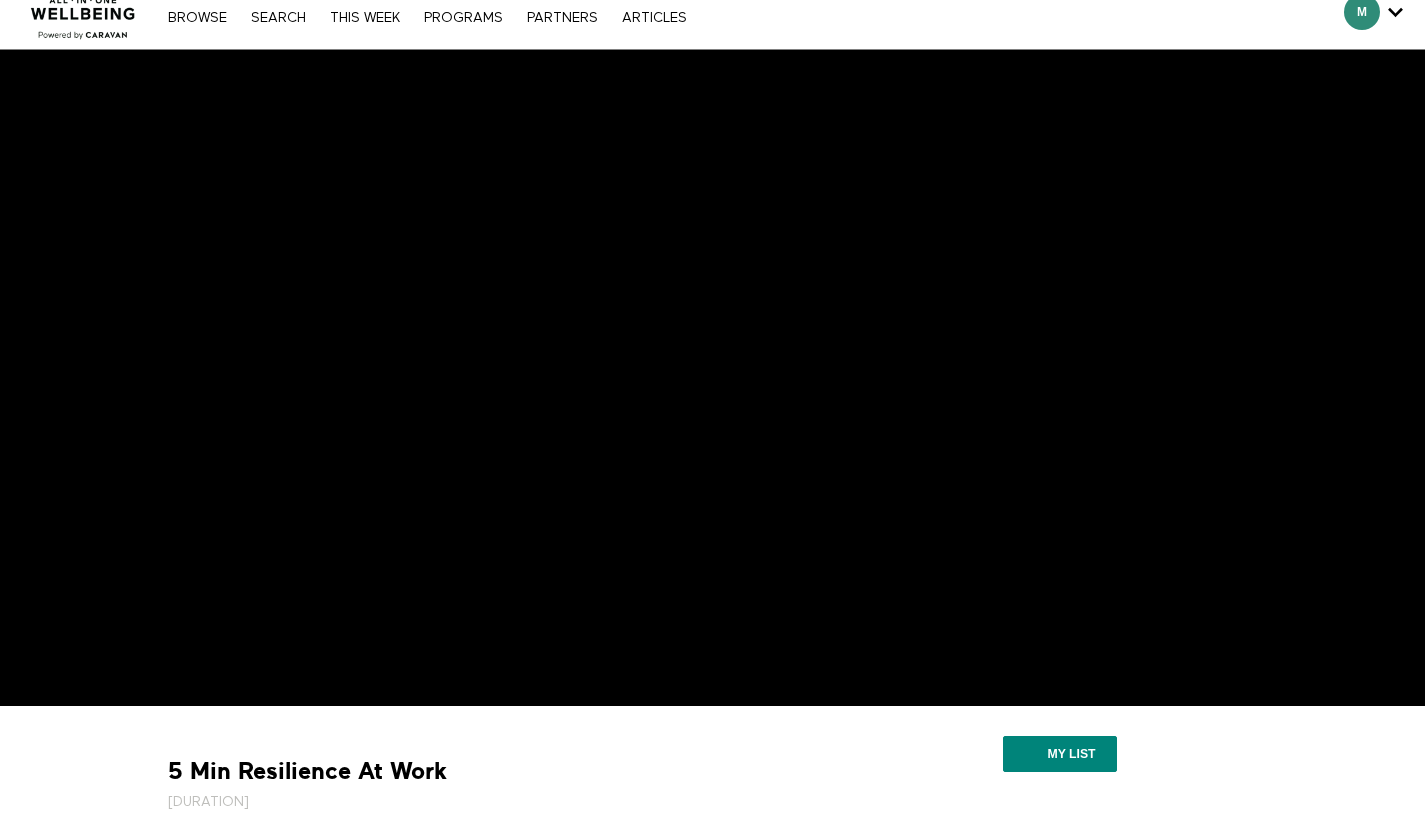 scroll, scrollTop: 62, scrollLeft: 0, axis: vertical 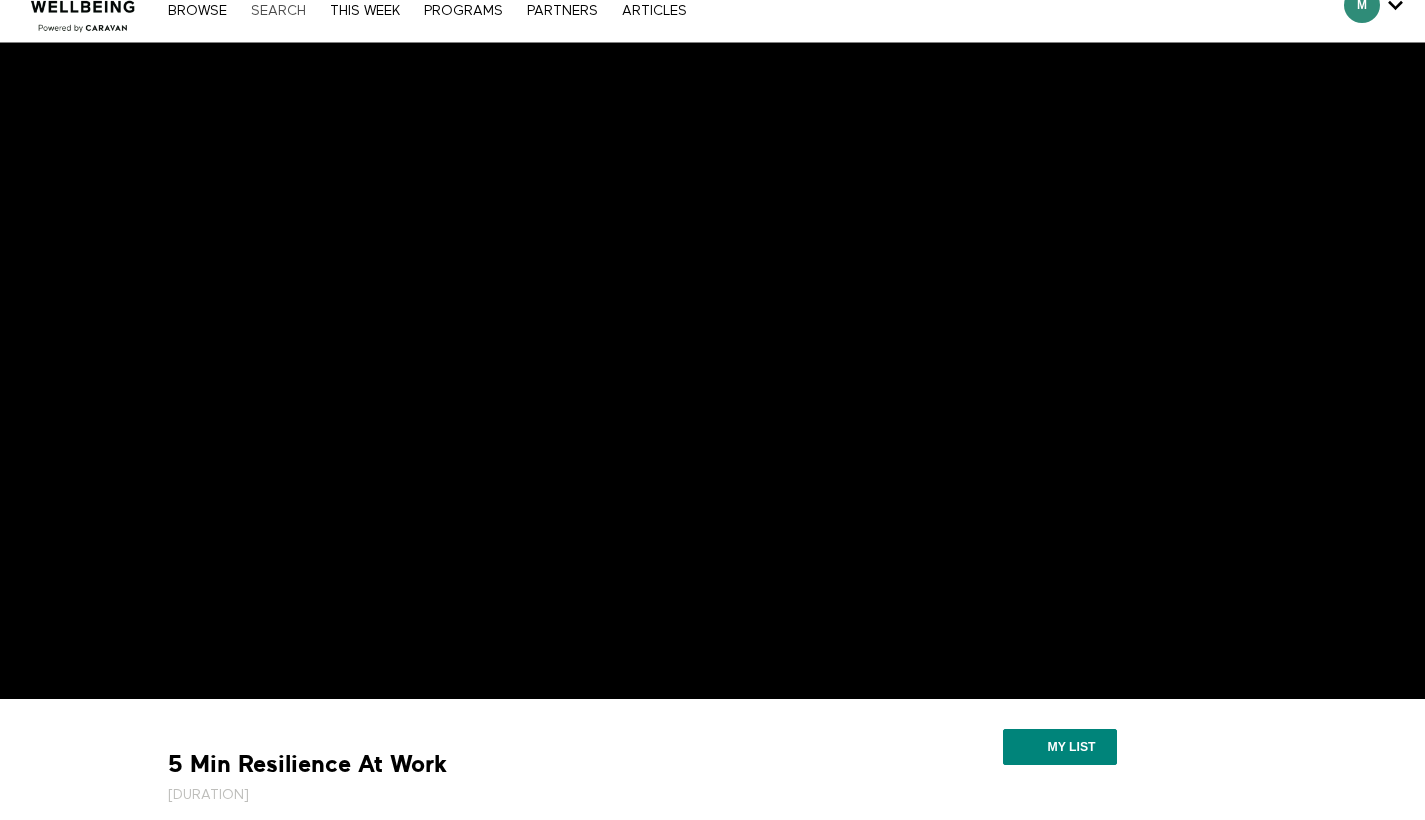 click on "Search" at bounding box center [278, 11] 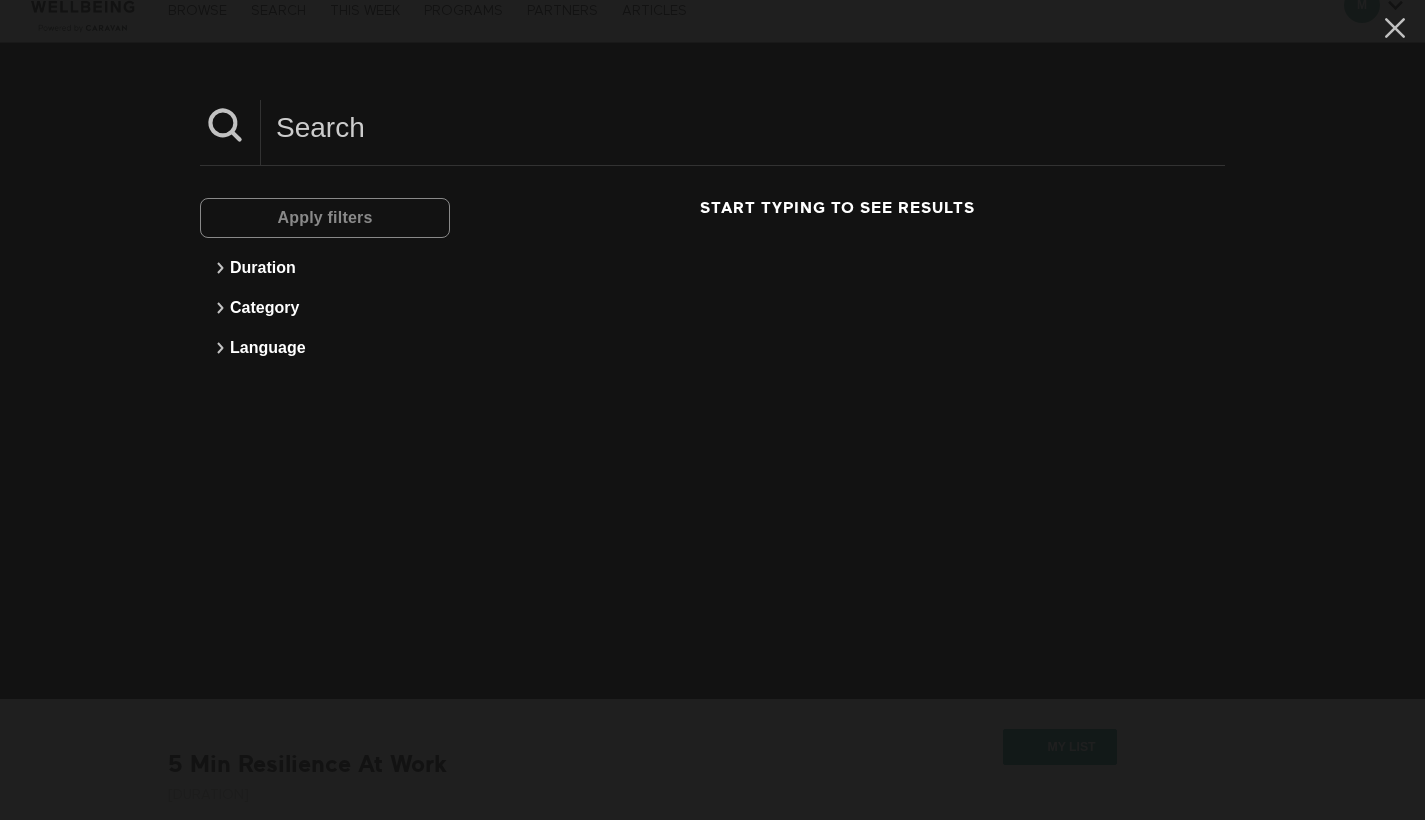 click at bounding box center (743, 127) 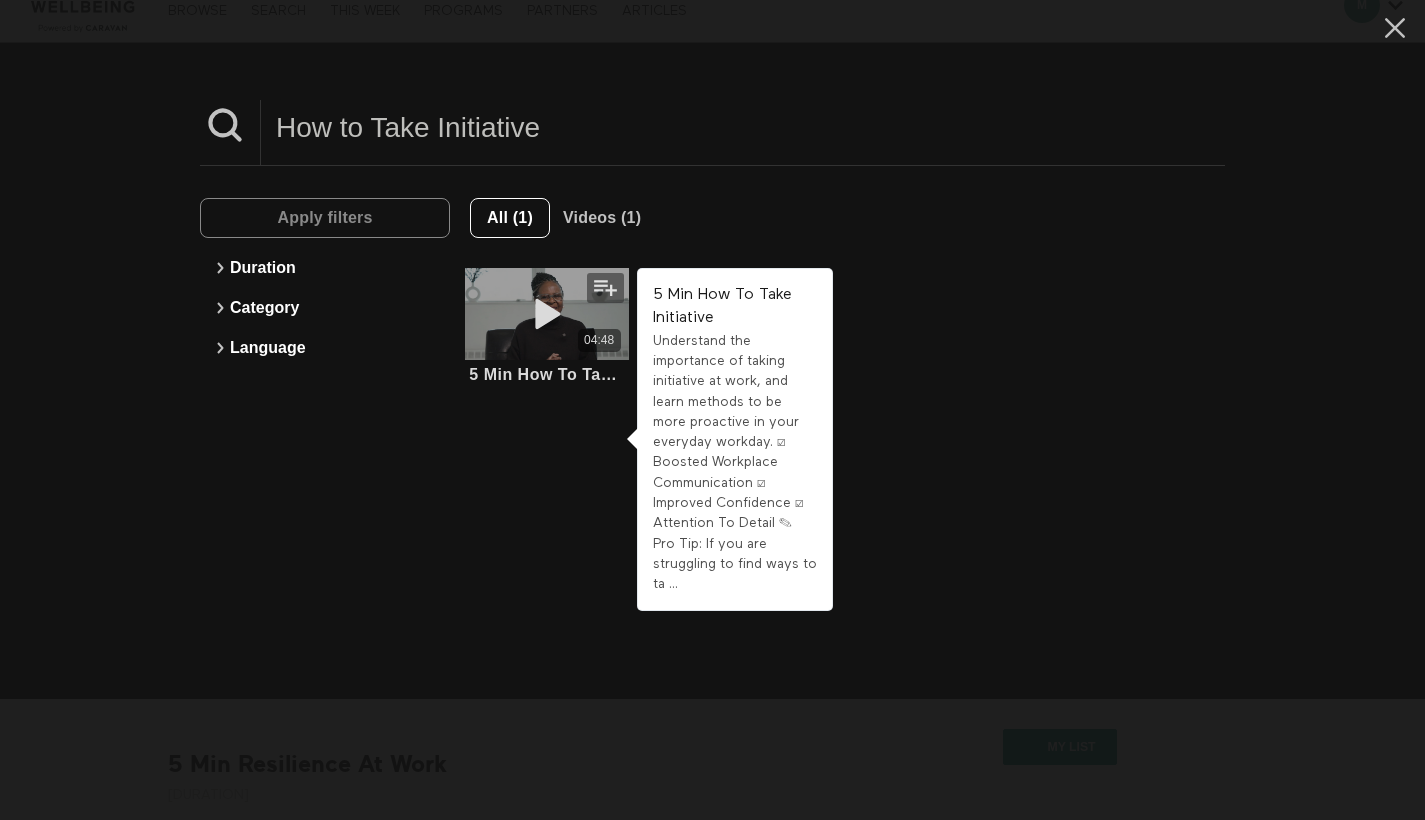 type on "How to Take Initiative" 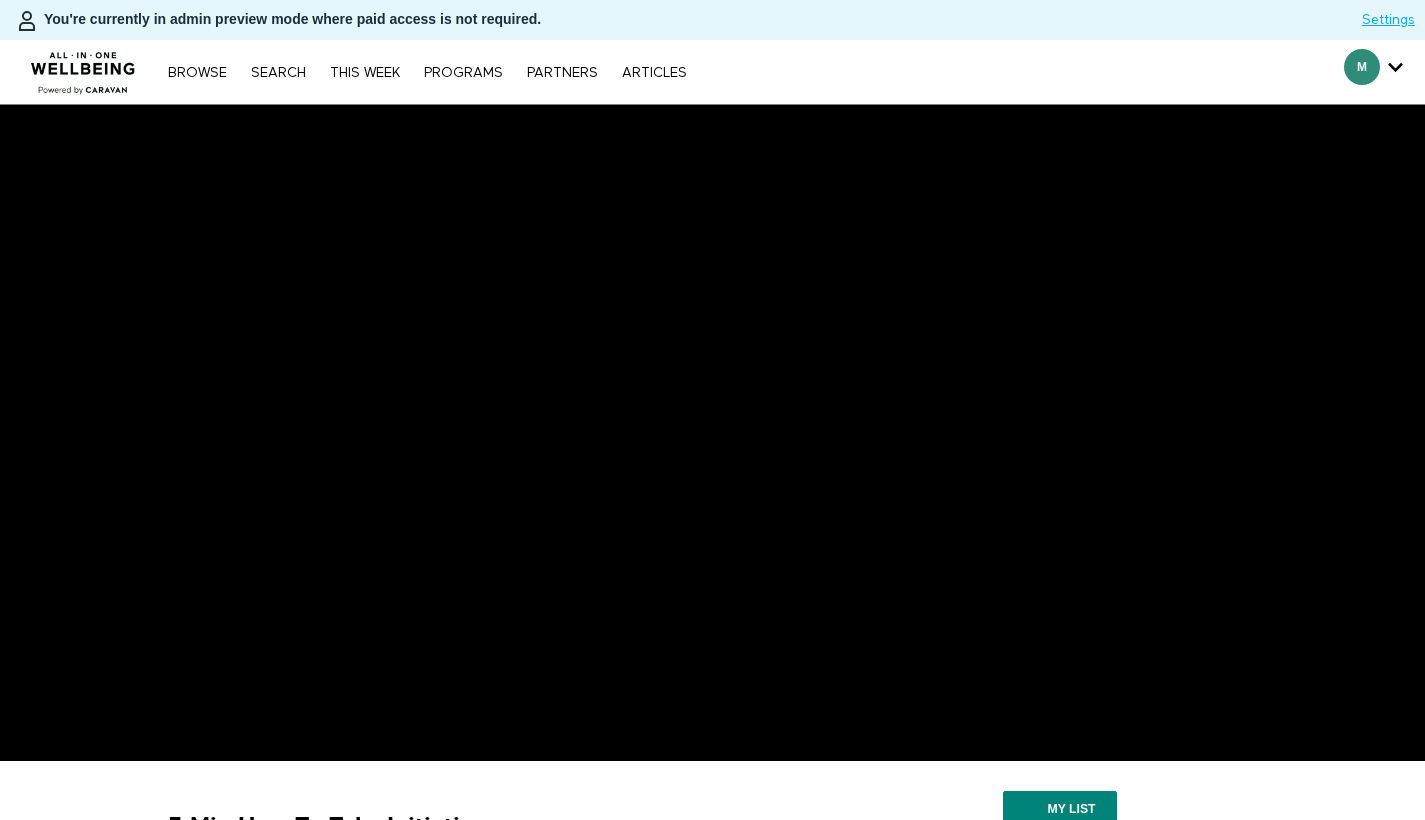 scroll, scrollTop: 0, scrollLeft: 0, axis: both 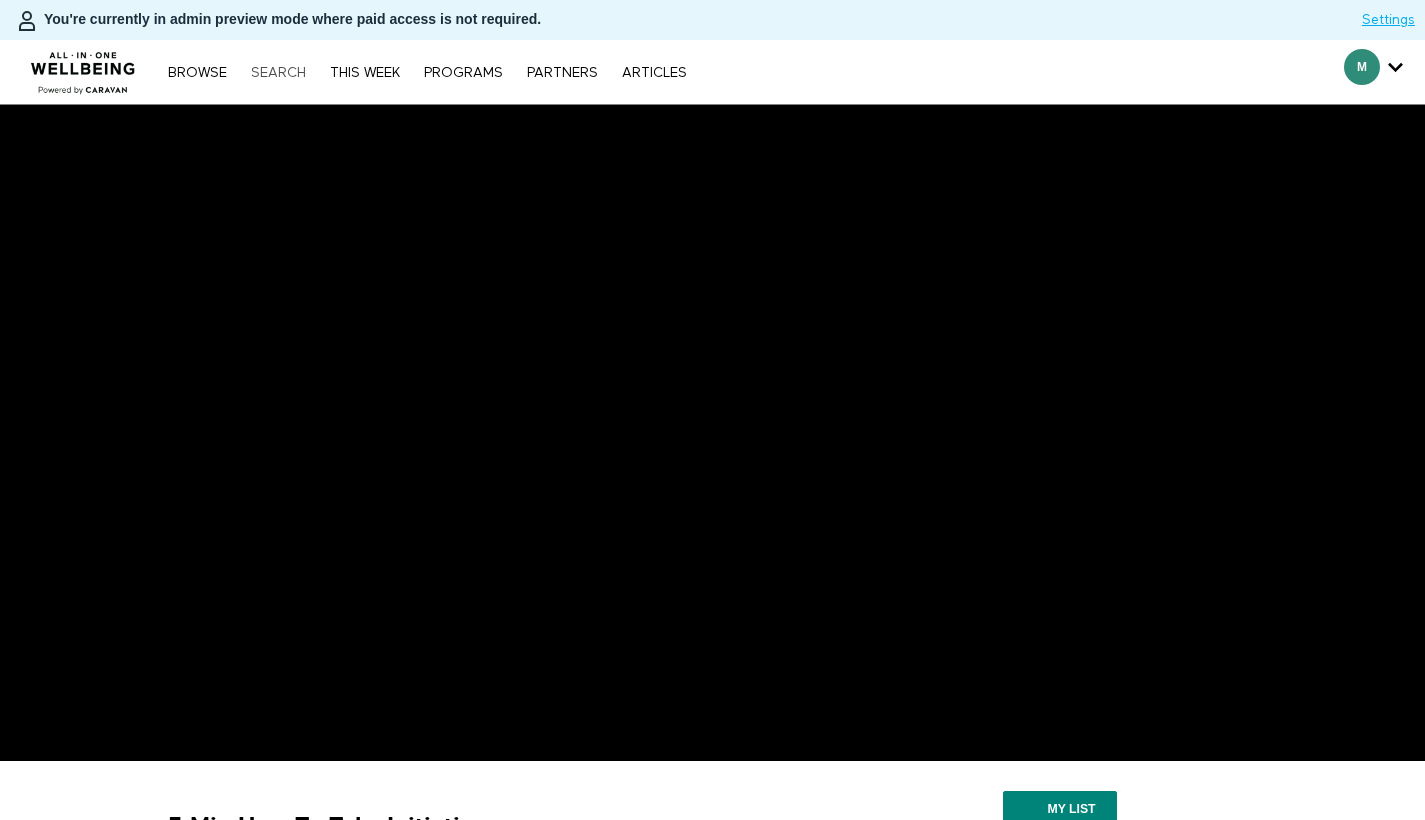 click on "Search" at bounding box center (278, 73) 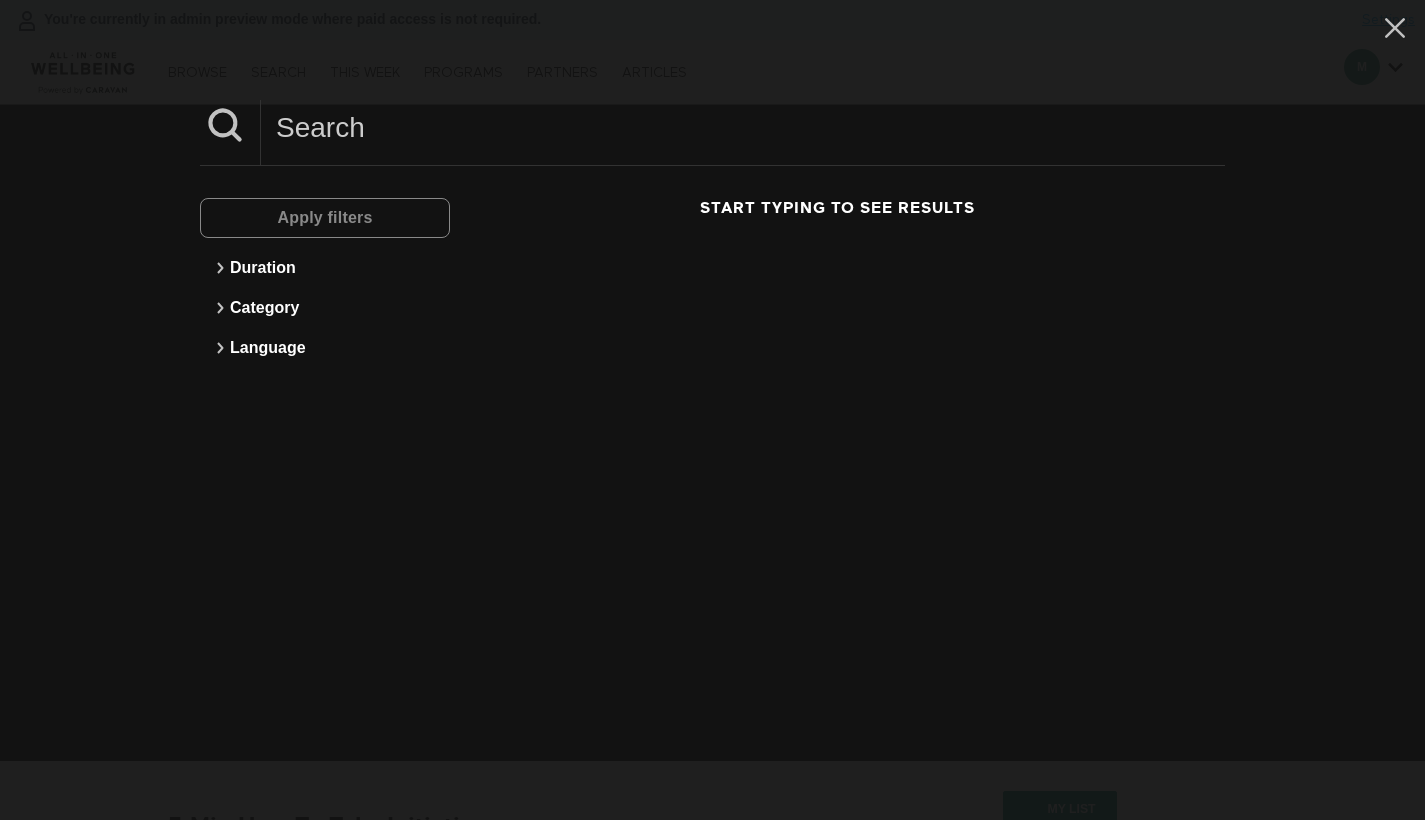 click at bounding box center (743, 127) 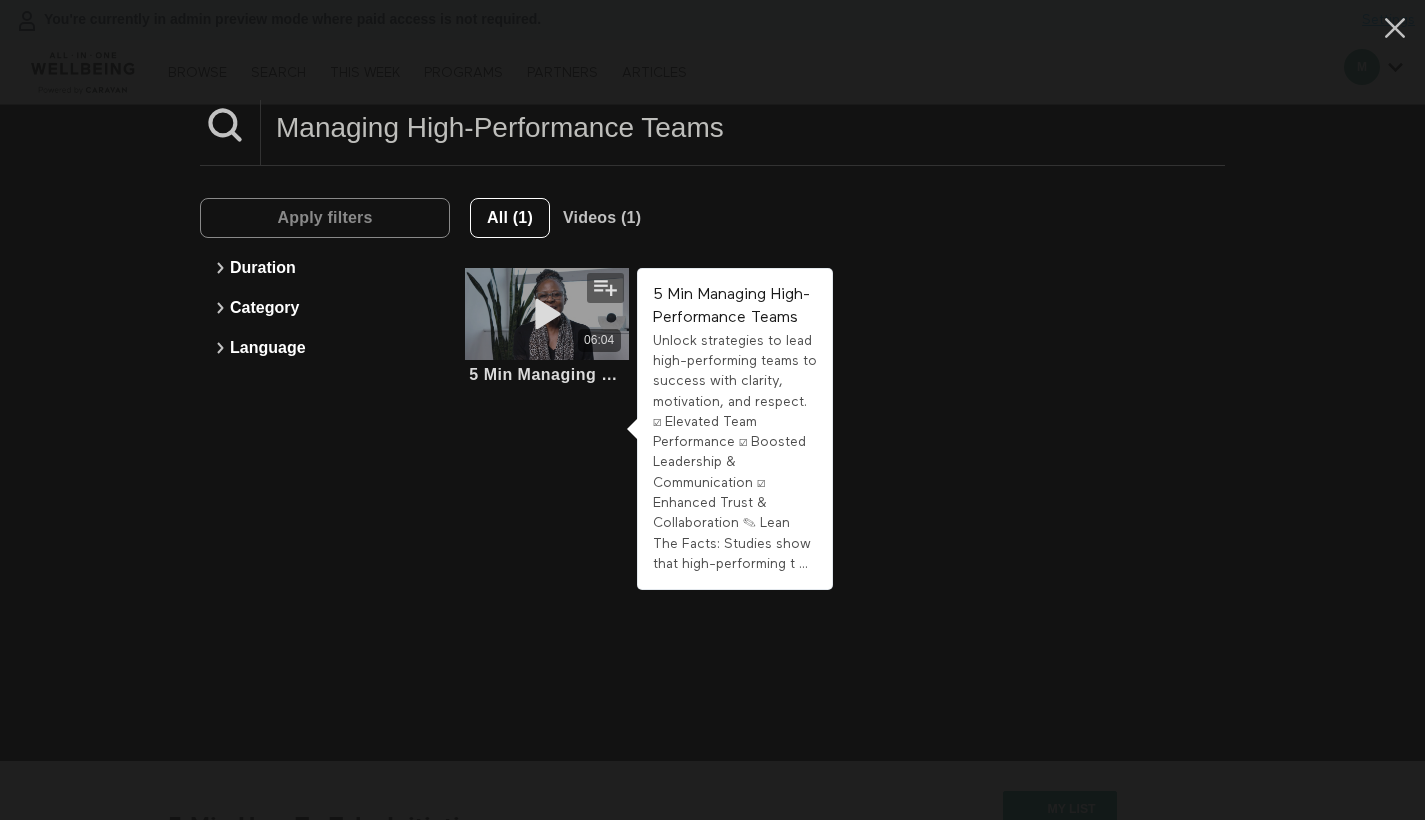 type on "Managing High-Performance Teams" 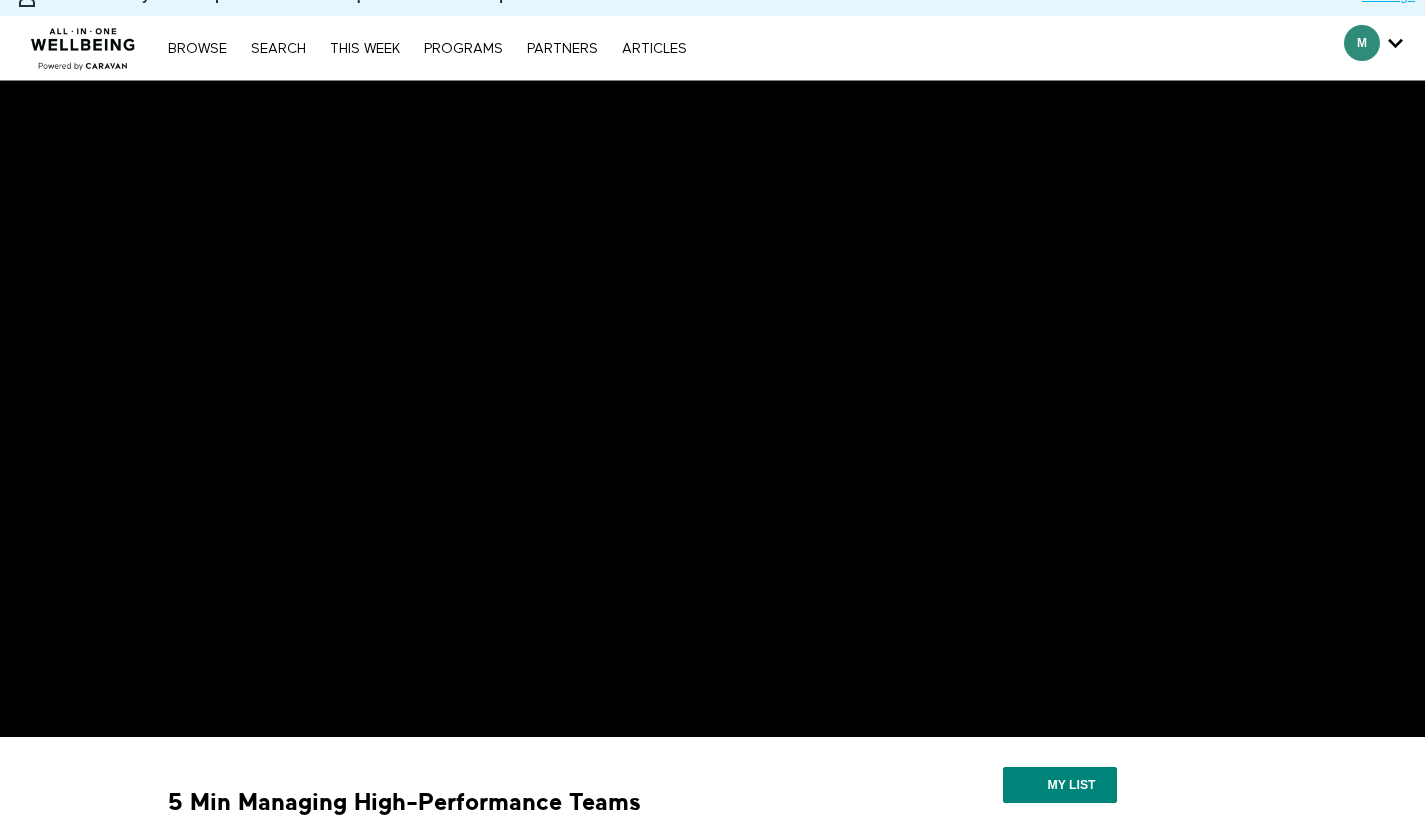 scroll, scrollTop: 62, scrollLeft: 0, axis: vertical 